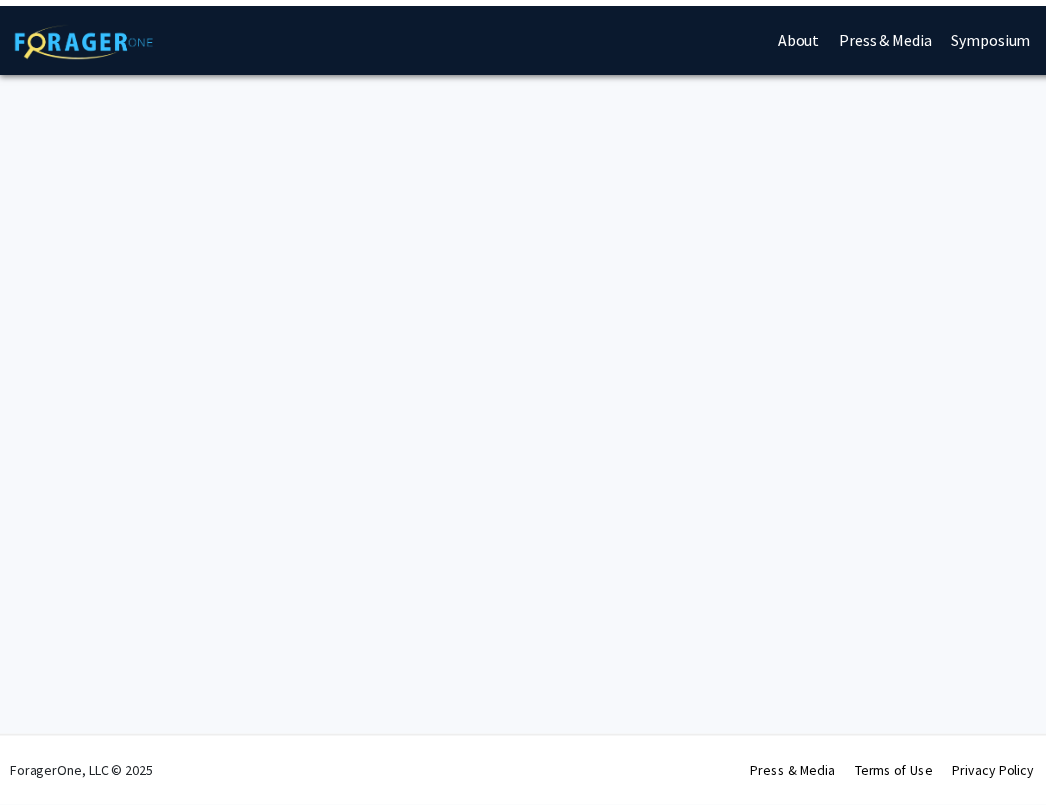 scroll, scrollTop: 0, scrollLeft: 0, axis: both 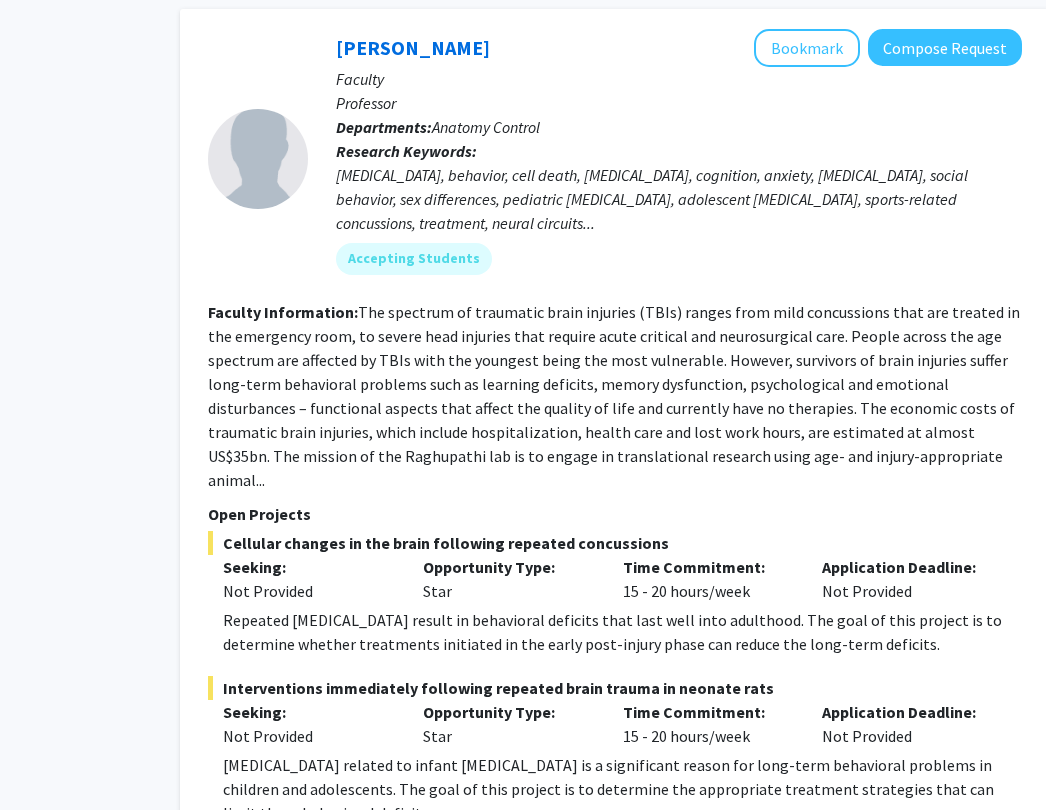click on "2" 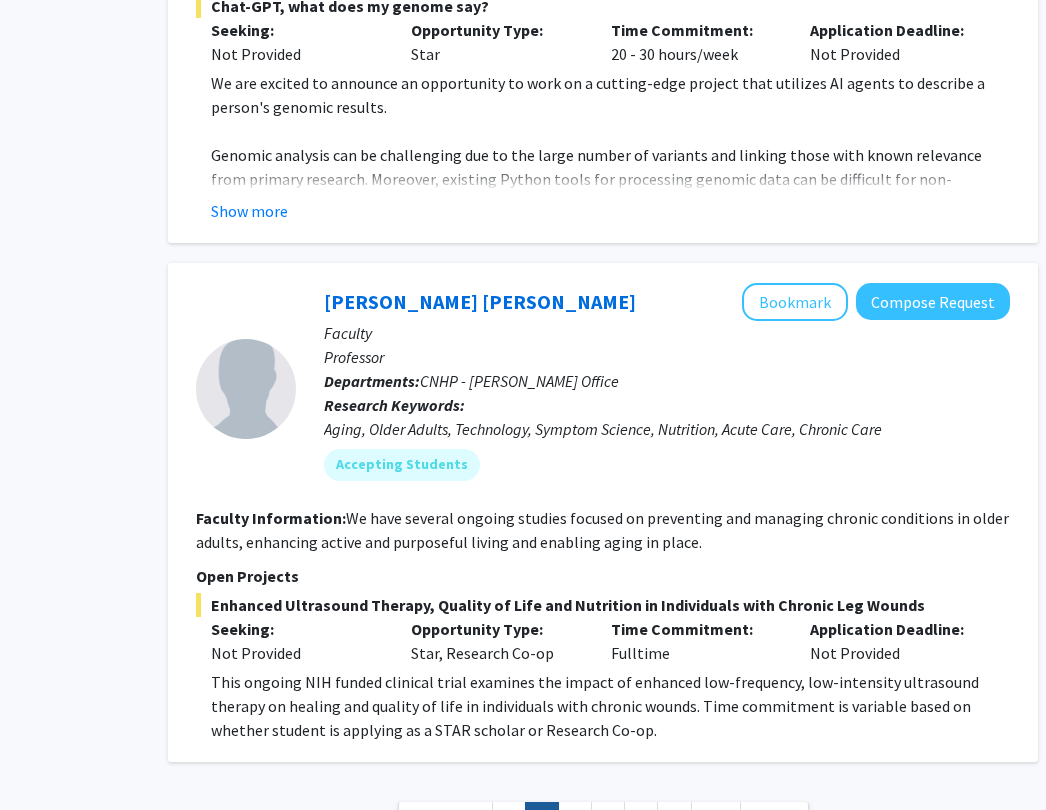 scroll, scrollTop: 7023, scrollLeft: 147, axis: both 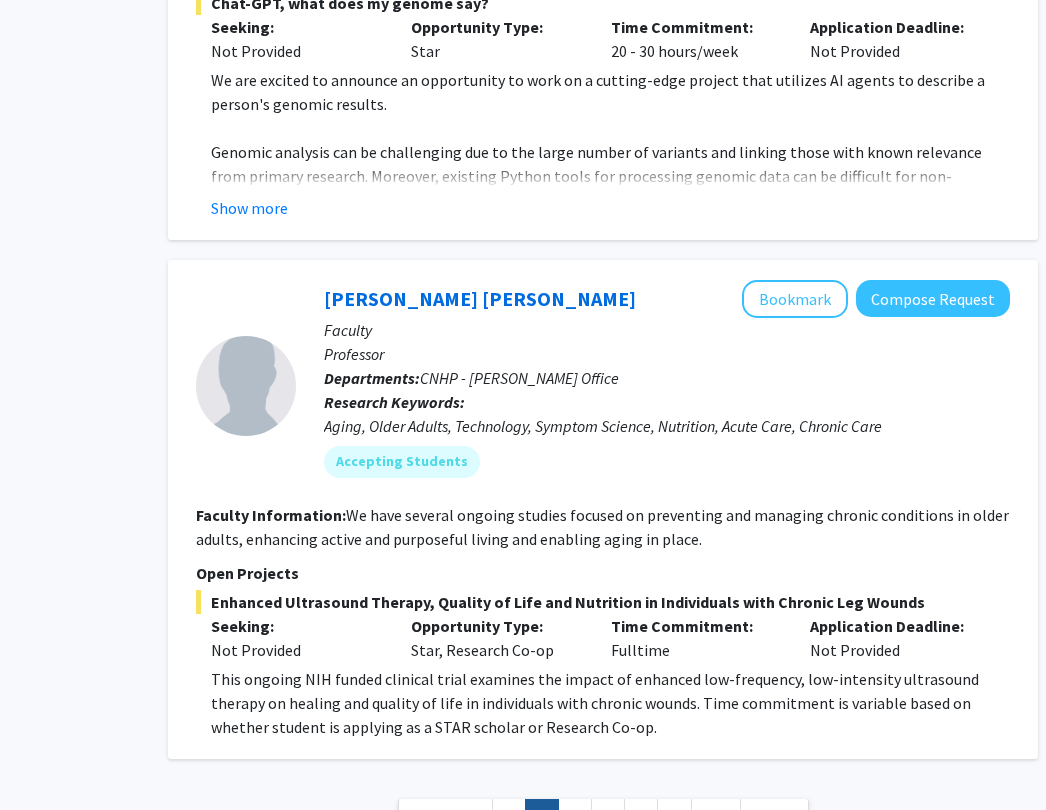 click on "3" 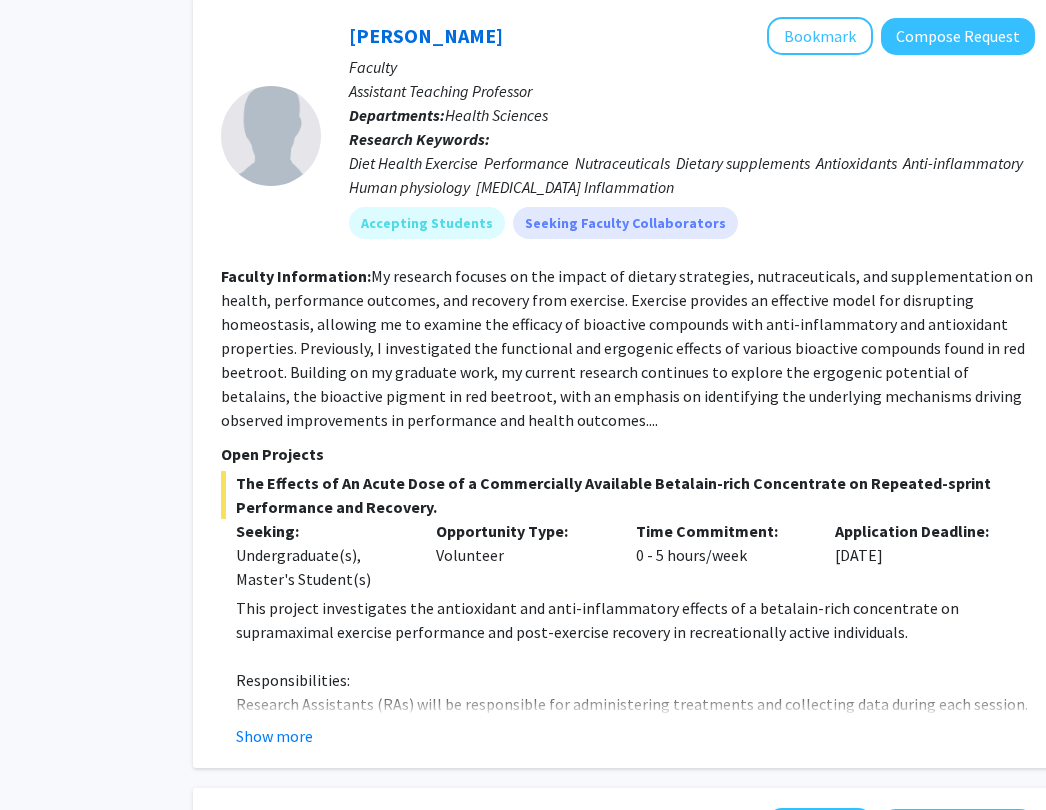 scroll, scrollTop: 1546, scrollLeft: 122, axis: both 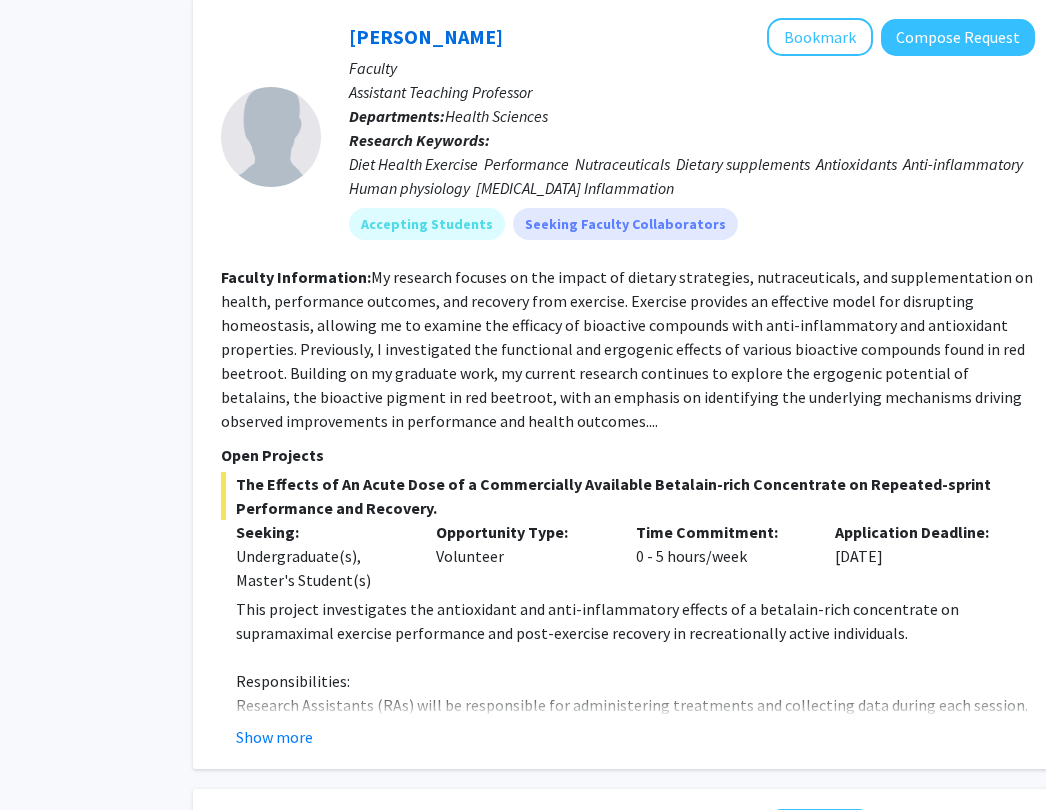click on "Show more" 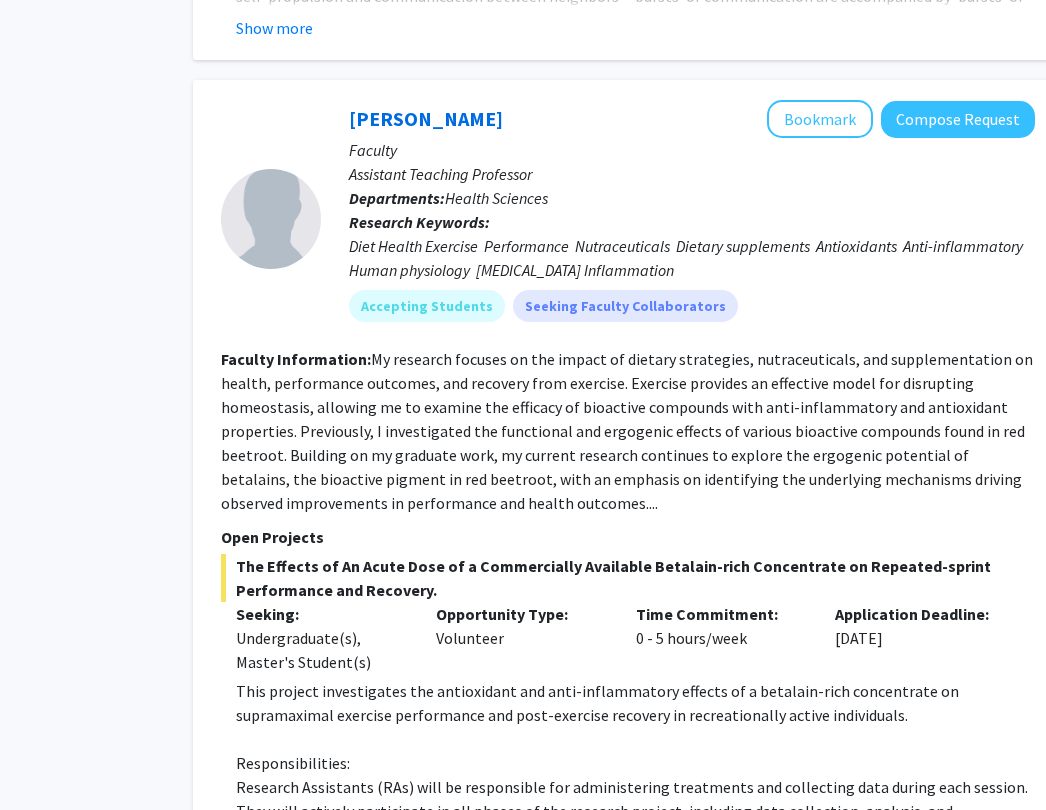 scroll, scrollTop: 1458, scrollLeft: 122, axis: both 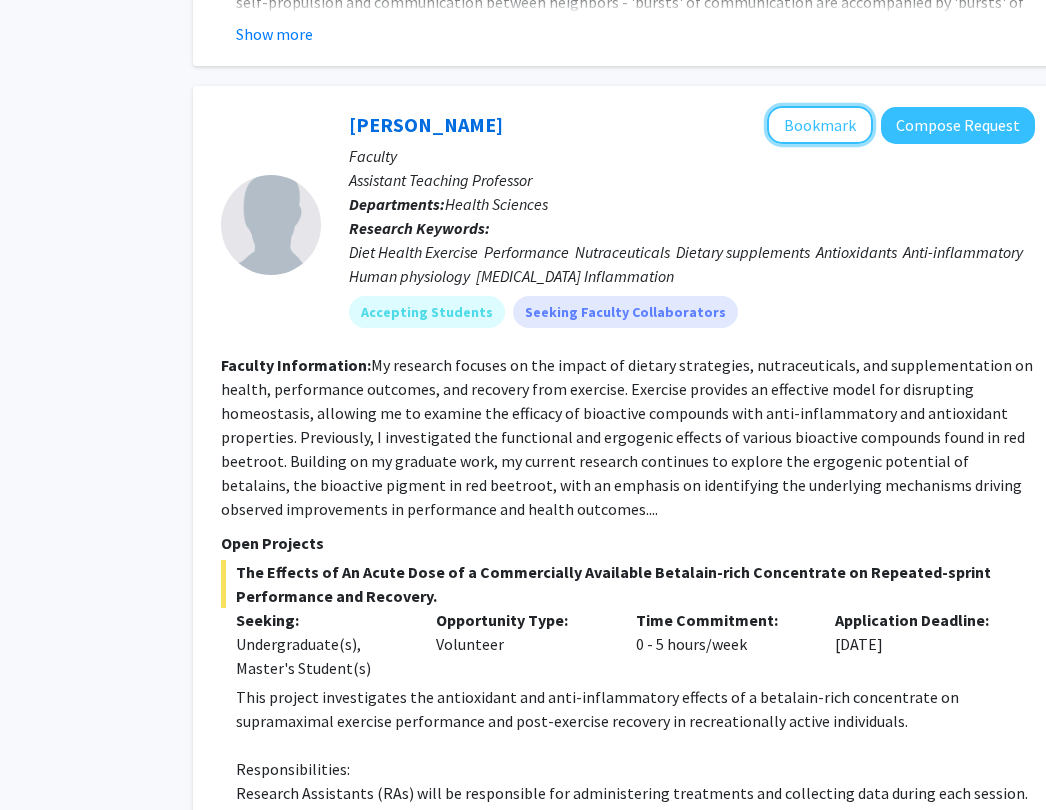 click on "Bookmark" 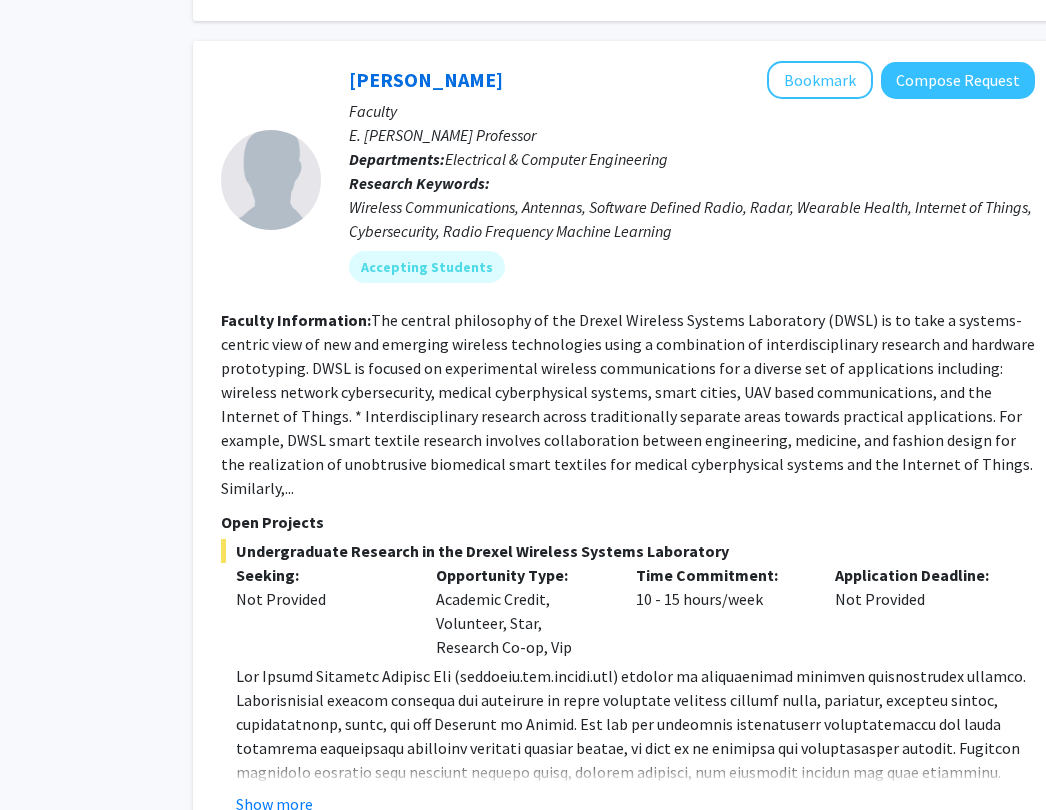 scroll, scrollTop: 6591, scrollLeft: 122, axis: both 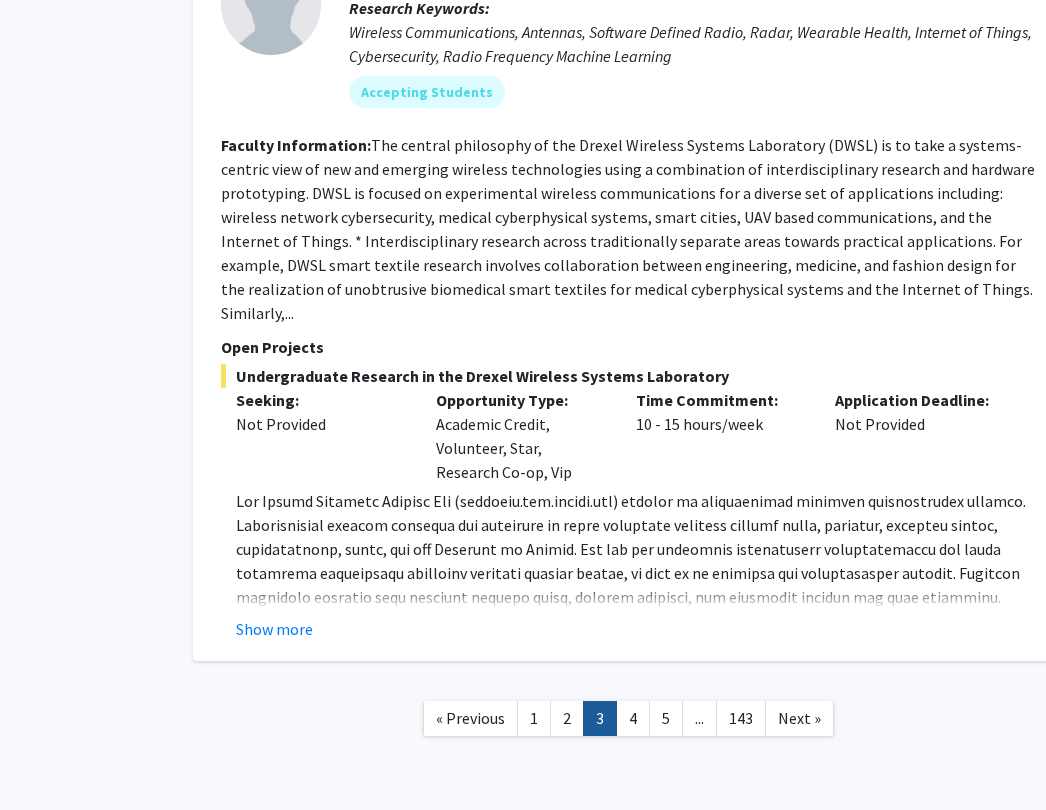 click on "4" 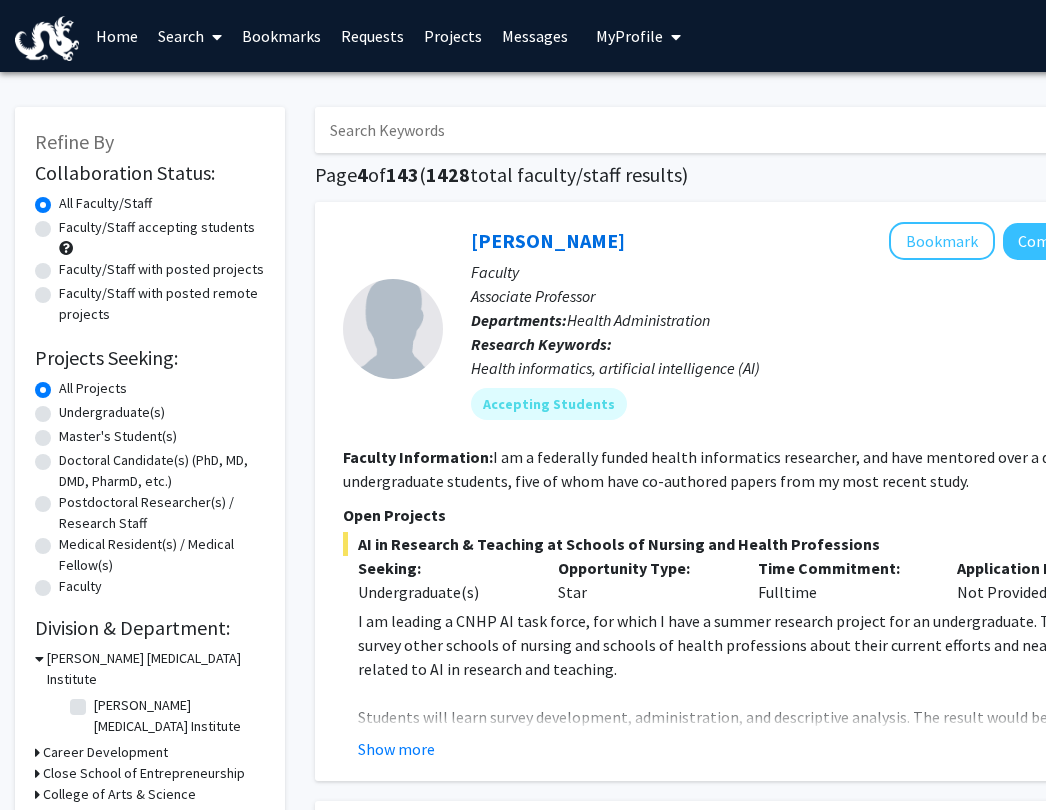 click on "Undergraduate(s)" 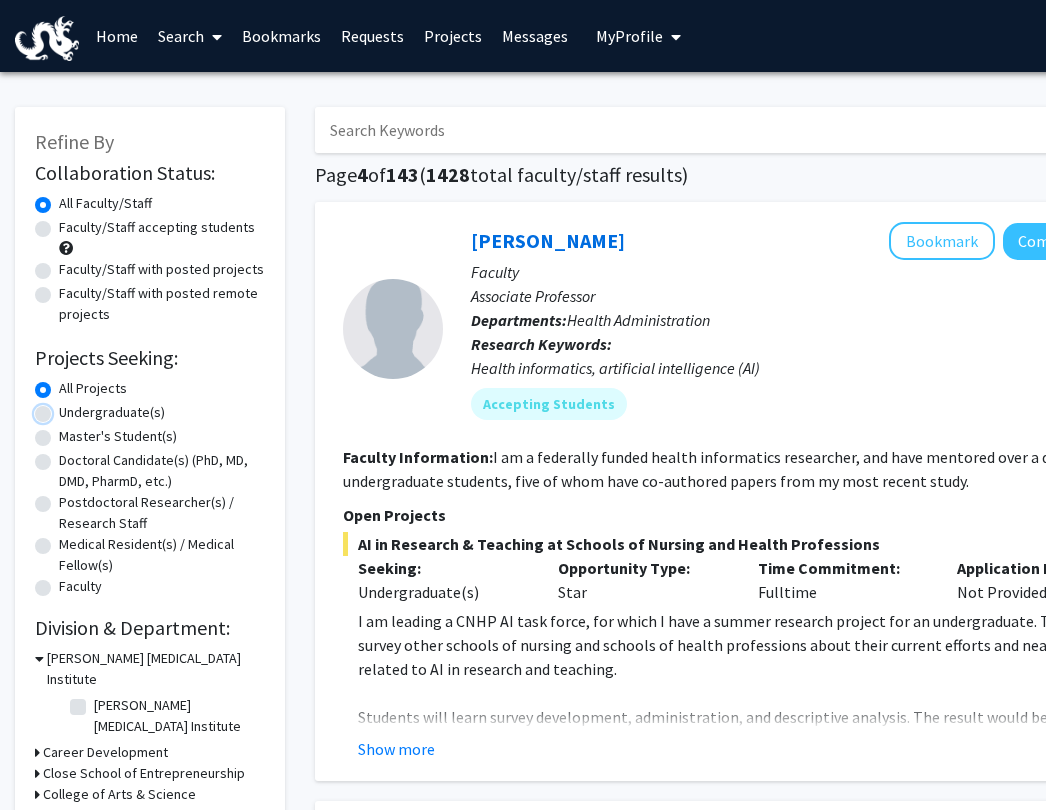 click on "Undergraduate(s)" at bounding box center [65, 408] 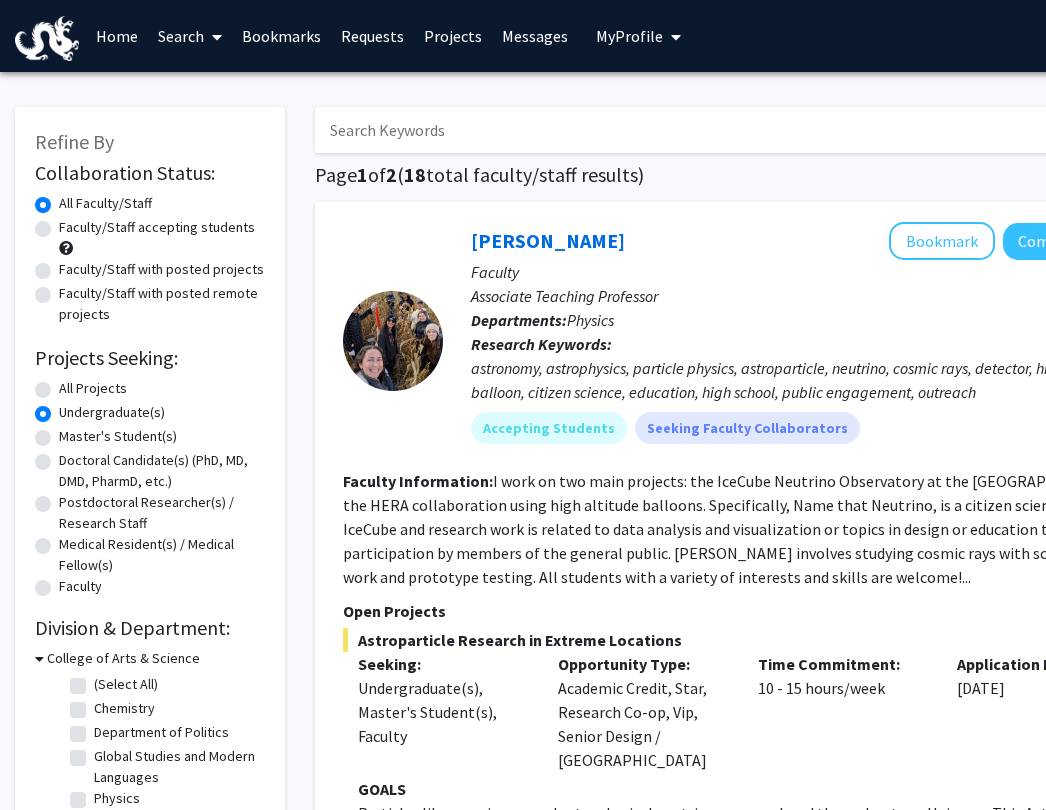 click on "Faculty/Staff accepting students" 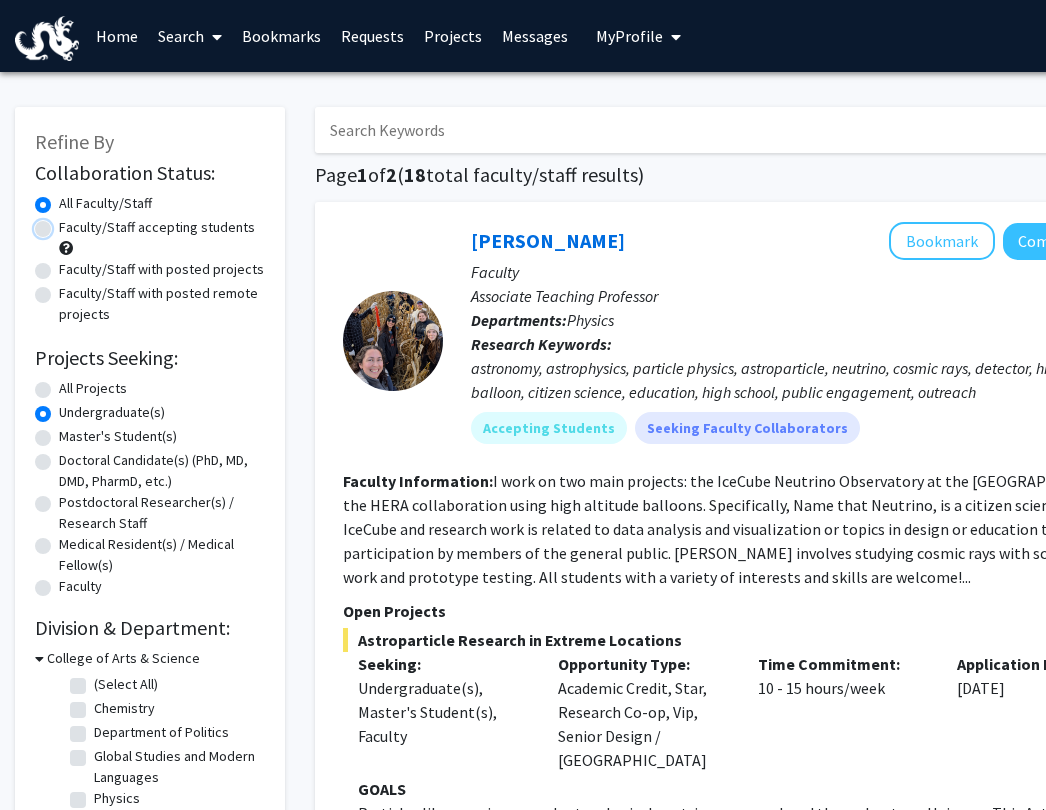 click on "Faculty/Staff accepting students" at bounding box center [65, 223] 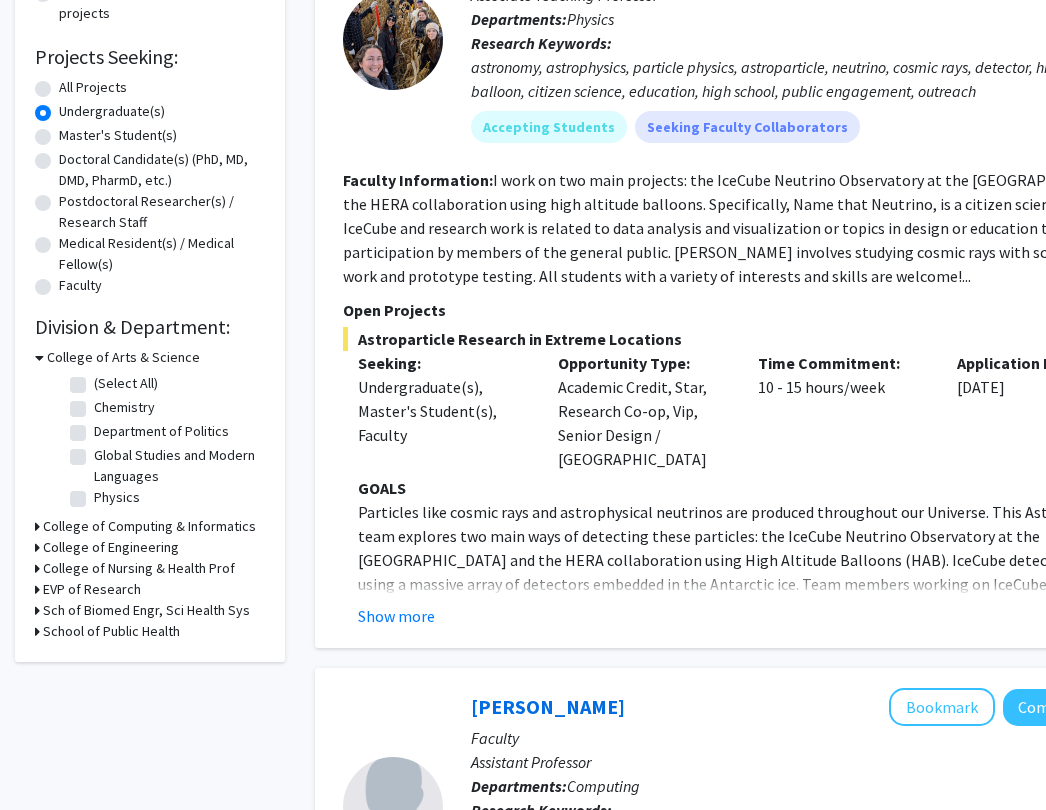 scroll, scrollTop: 302, scrollLeft: 0, axis: vertical 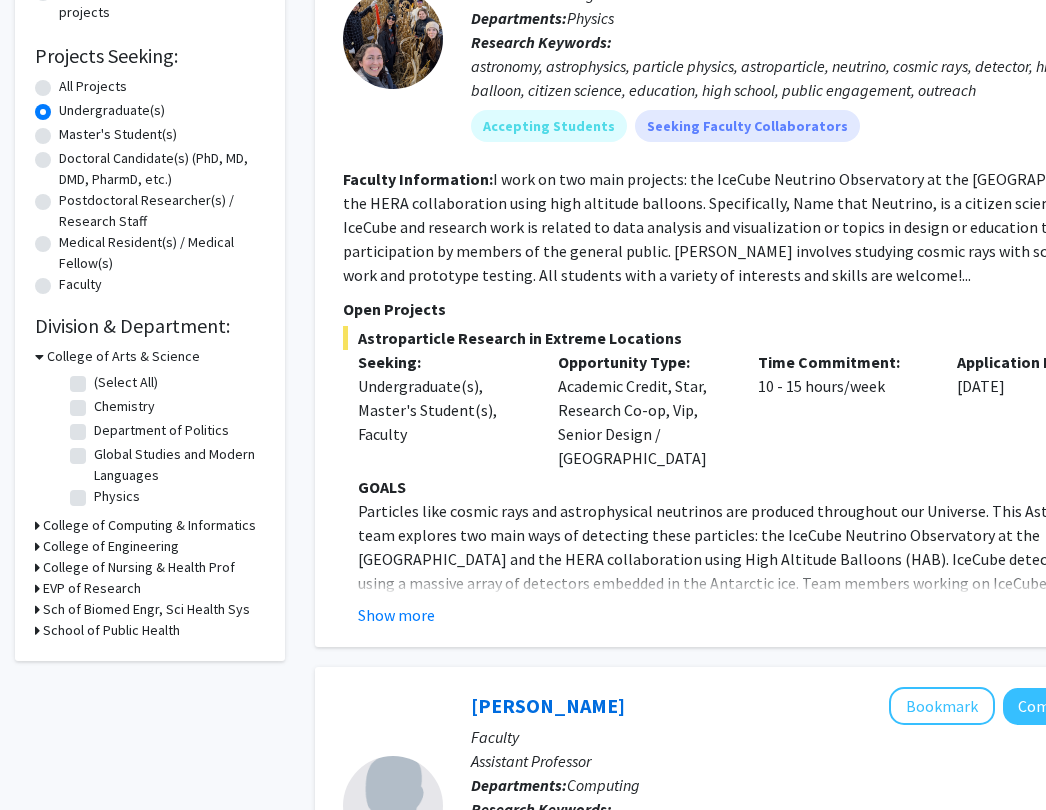 click on "College of Nursing & Health Prof" at bounding box center [139, 567] 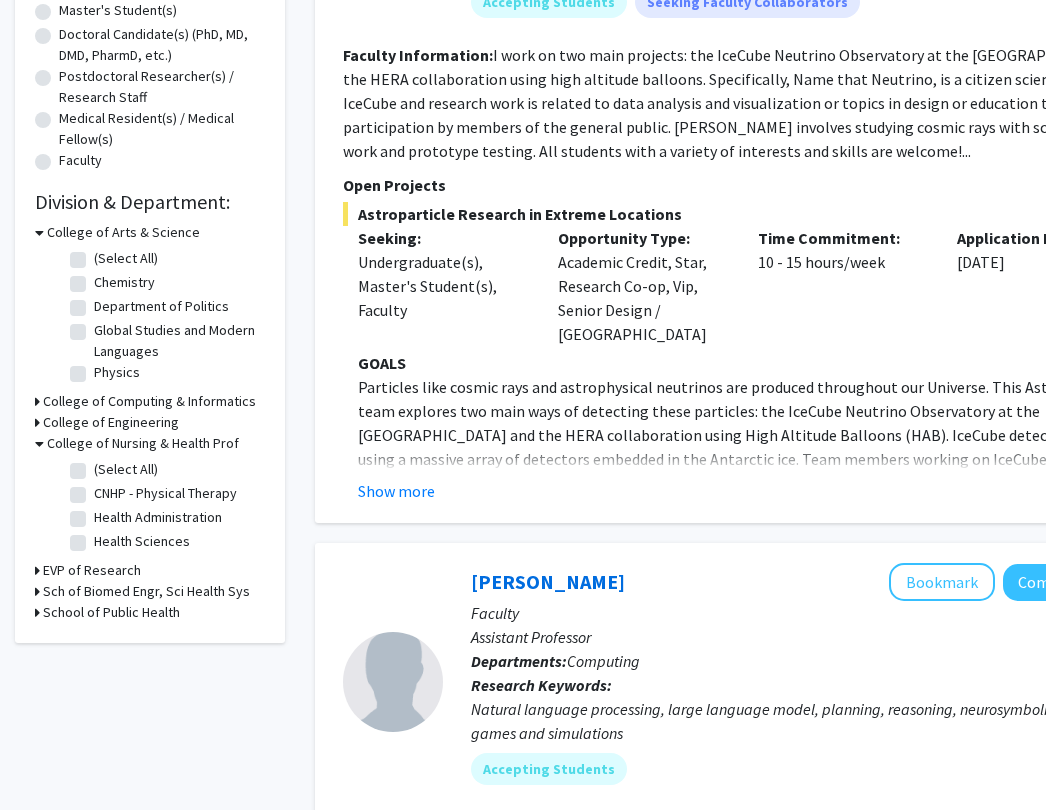 scroll, scrollTop: 438, scrollLeft: 0, axis: vertical 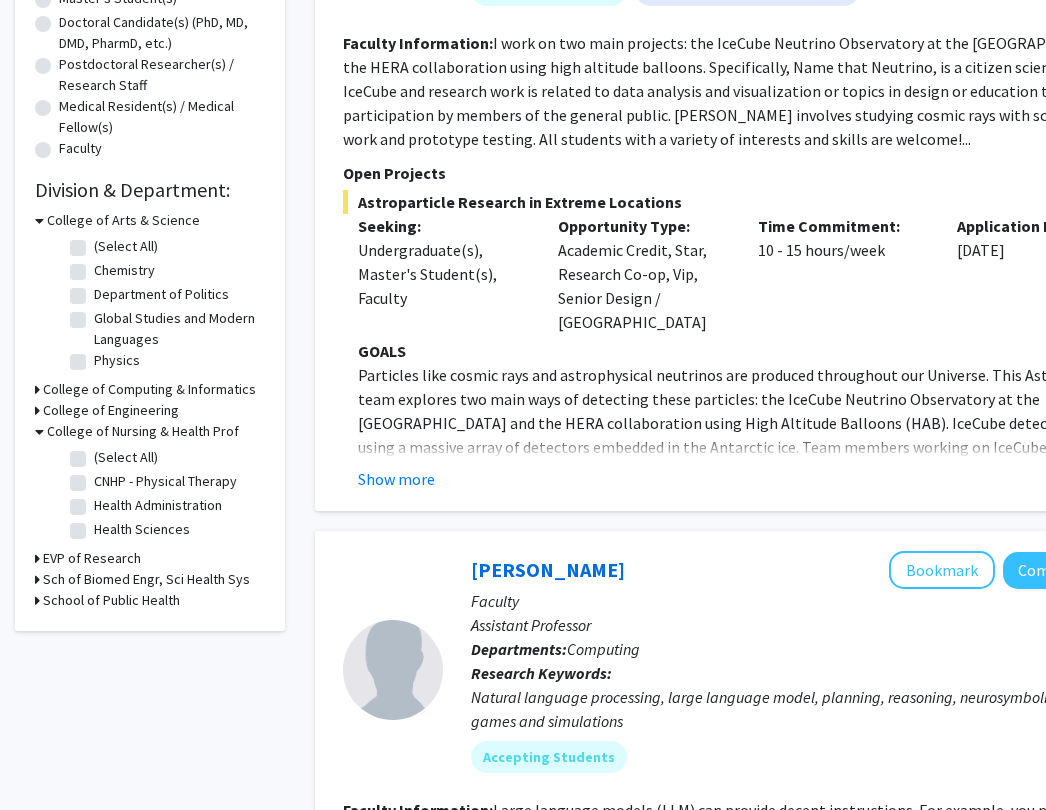 click on "CNHP - Physical Therapy" 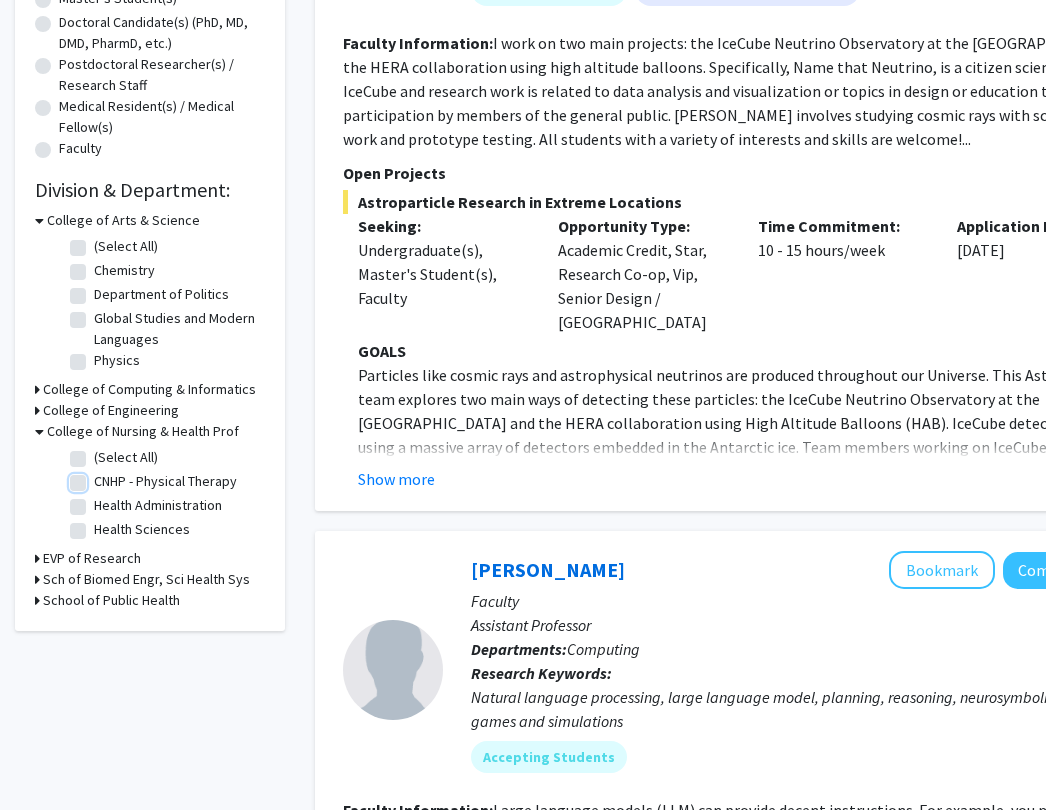 click on "CNHP - Physical Therapy" at bounding box center (100, 477) 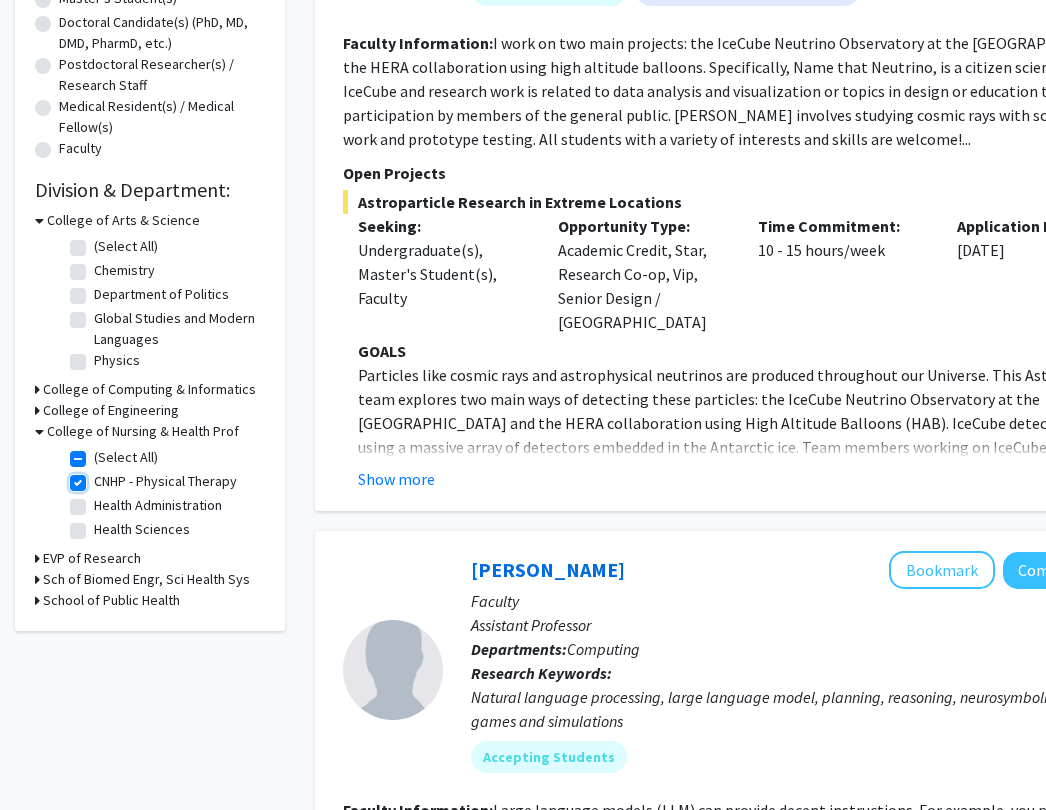 checkbox on "true" 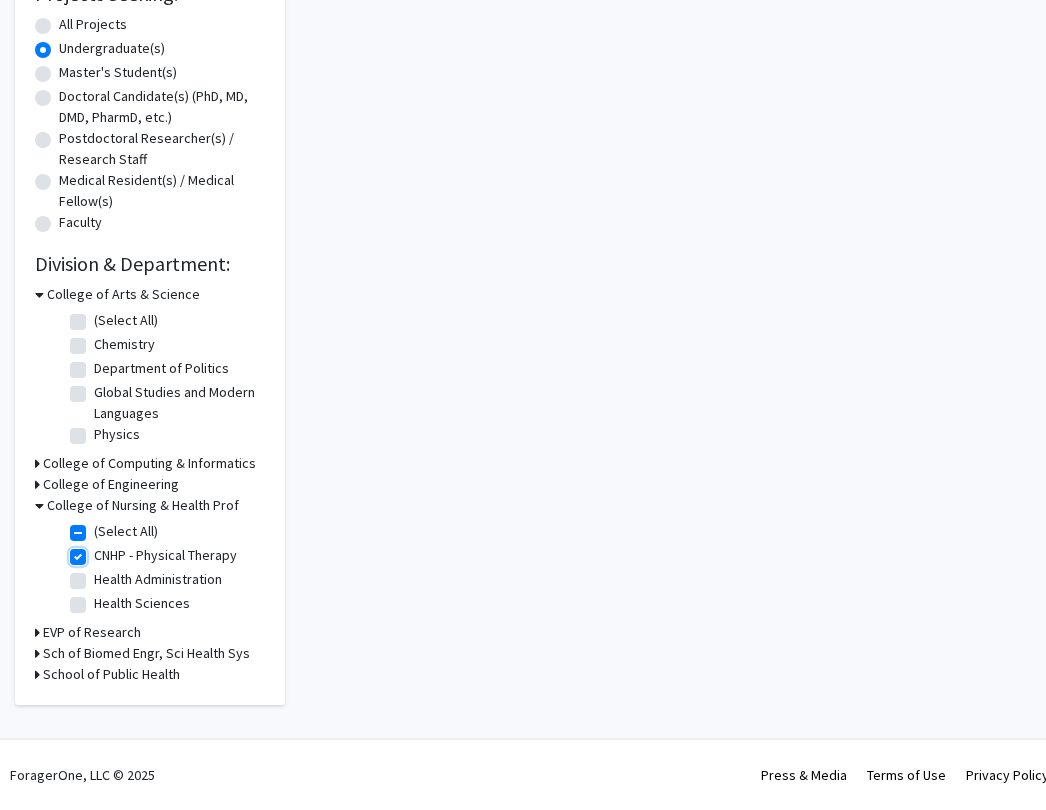 scroll, scrollTop: 0, scrollLeft: 0, axis: both 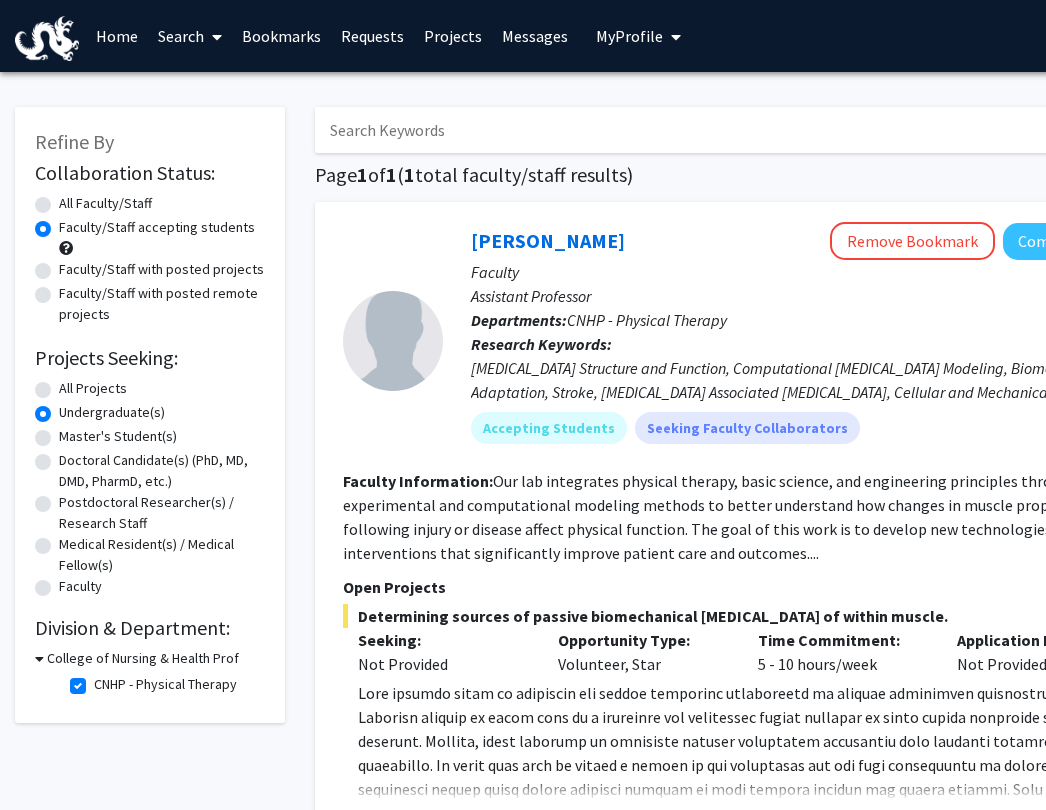 click on "College of Nursing & Health Prof" at bounding box center [143, 658] 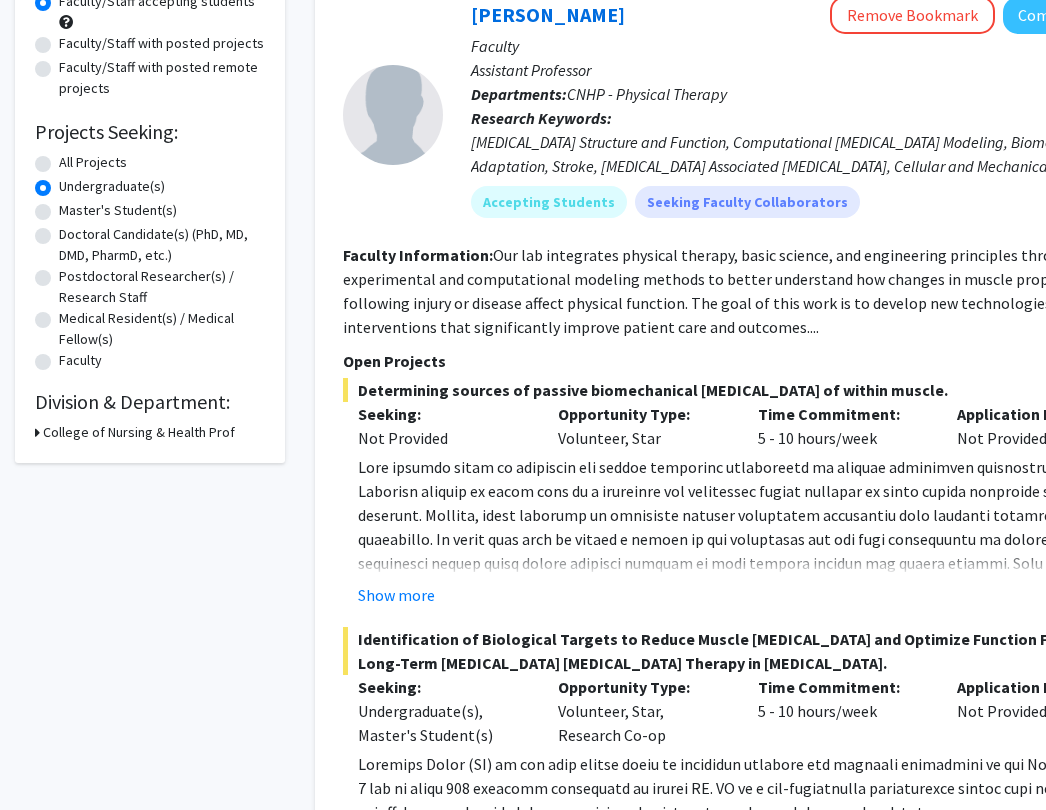 scroll, scrollTop: 225, scrollLeft: 0, axis: vertical 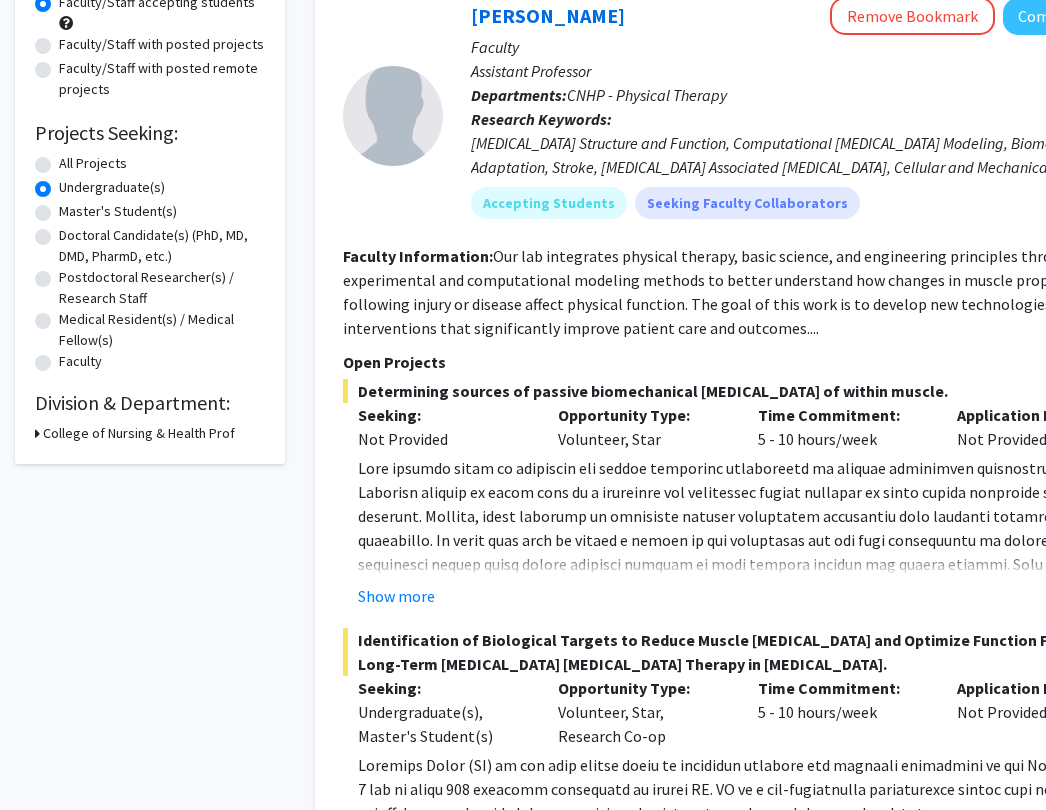 click on "College of Nursing & Health Prof" at bounding box center [139, 433] 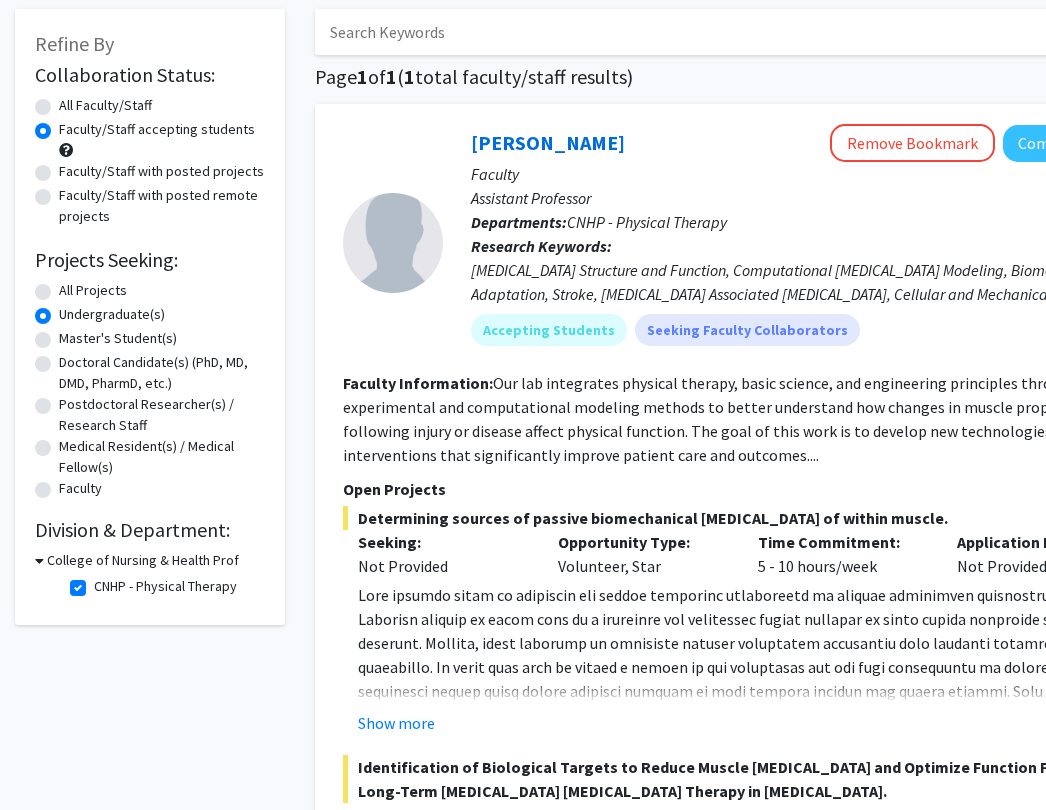 scroll, scrollTop: 85, scrollLeft: 0, axis: vertical 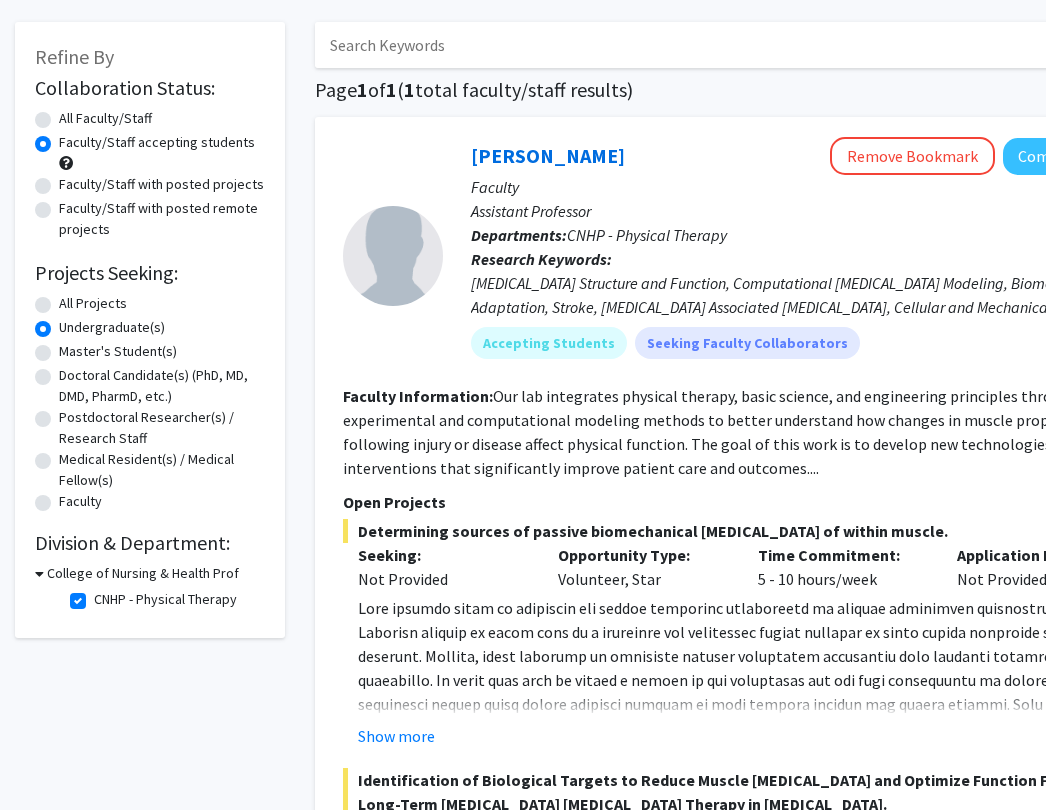 click on "CNHP - Physical Therapy" 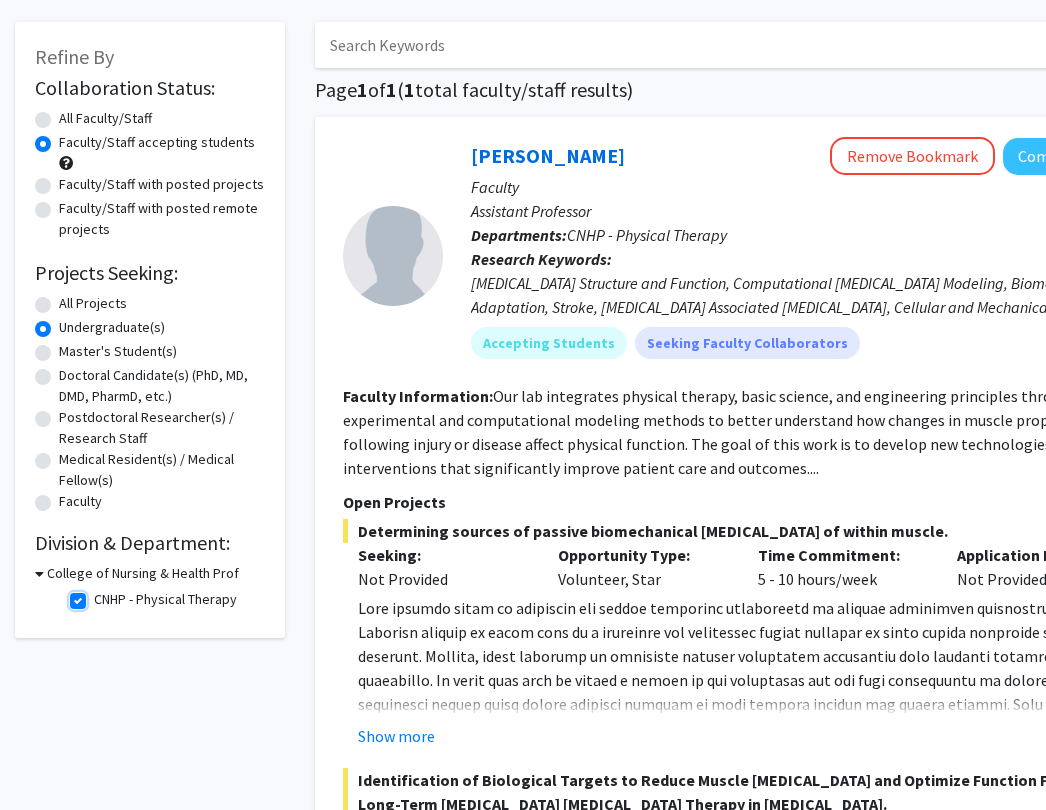click on "CNHP - Physical Therapy" at bounding box center (100, 595) 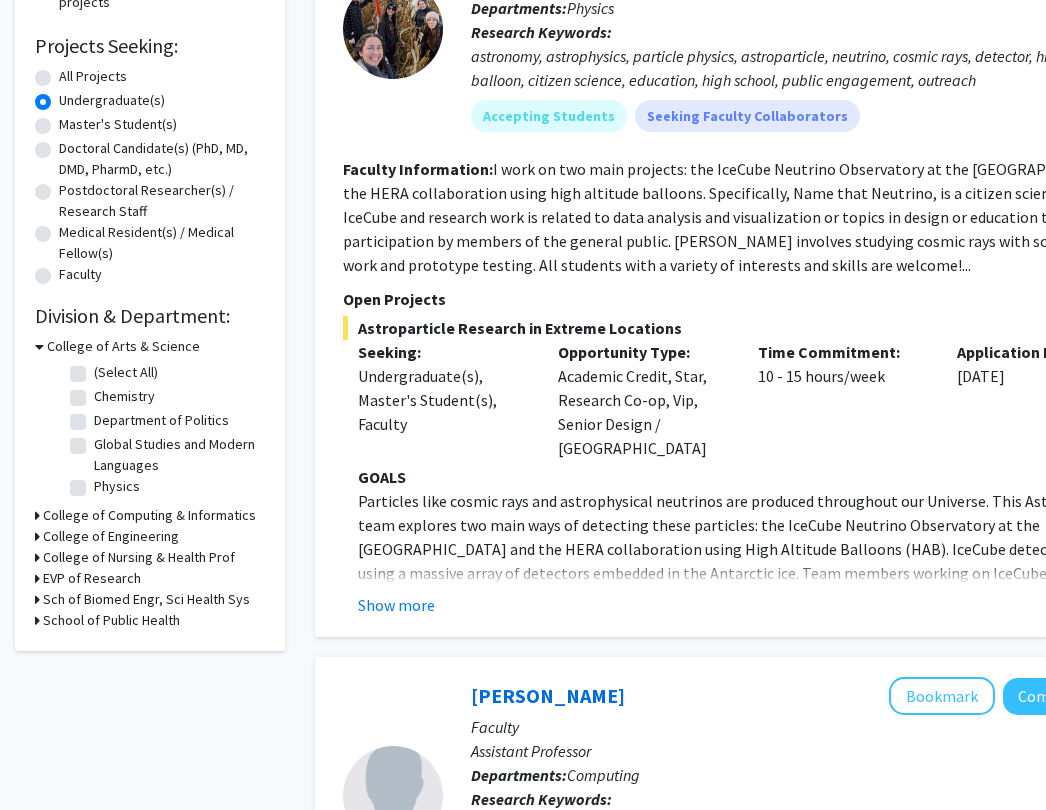 scroll, scrollTop: 313, scrollLeft: 0, axis: vertical 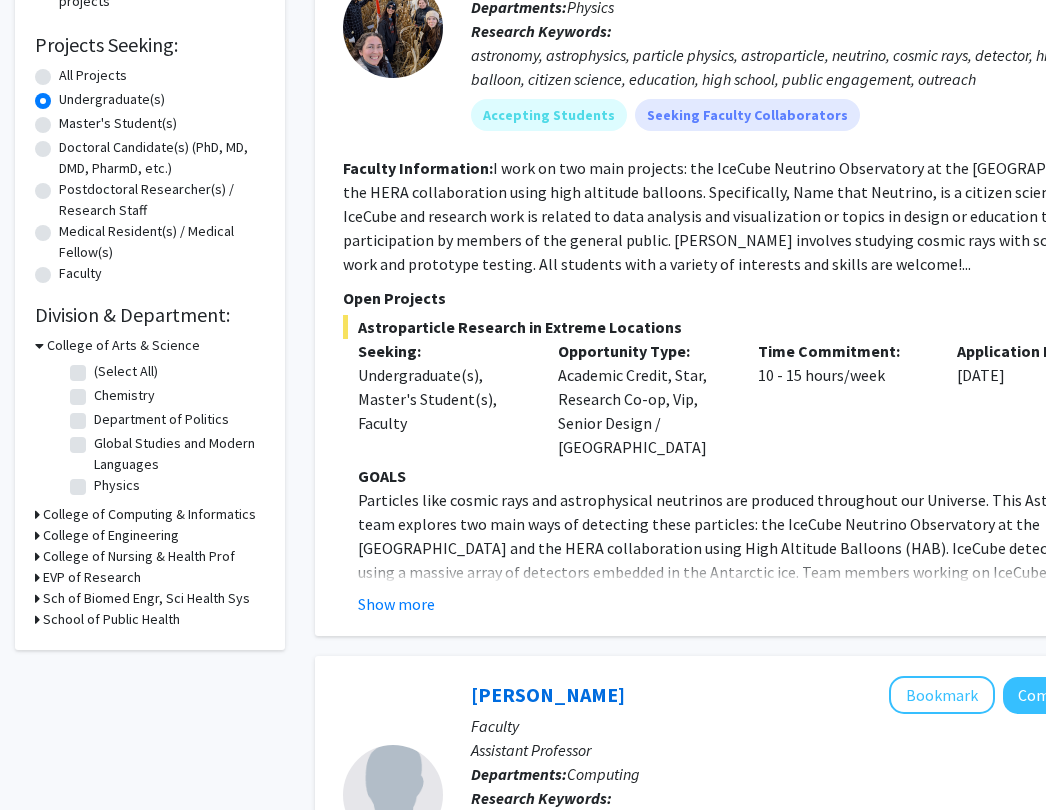 click on "Sch of Biomed Engr, Sci Health Sys" at bounding box center [146, 598] 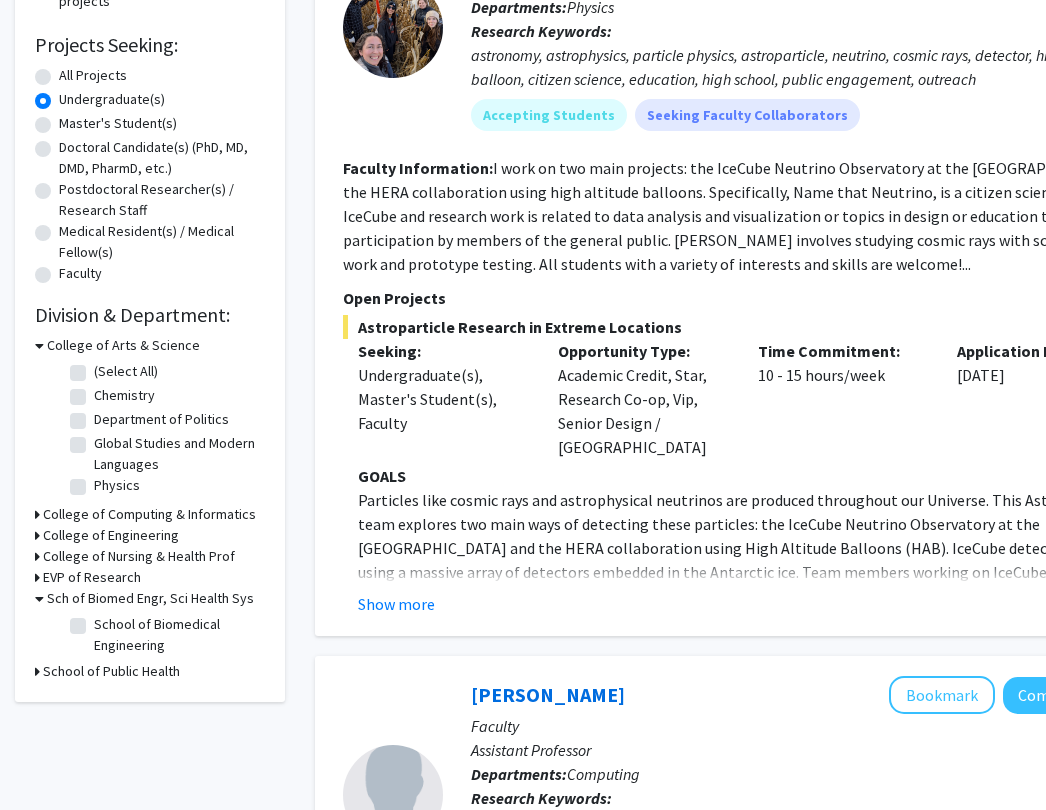 click on "EVP of Research" at bounding box center (92, 577) 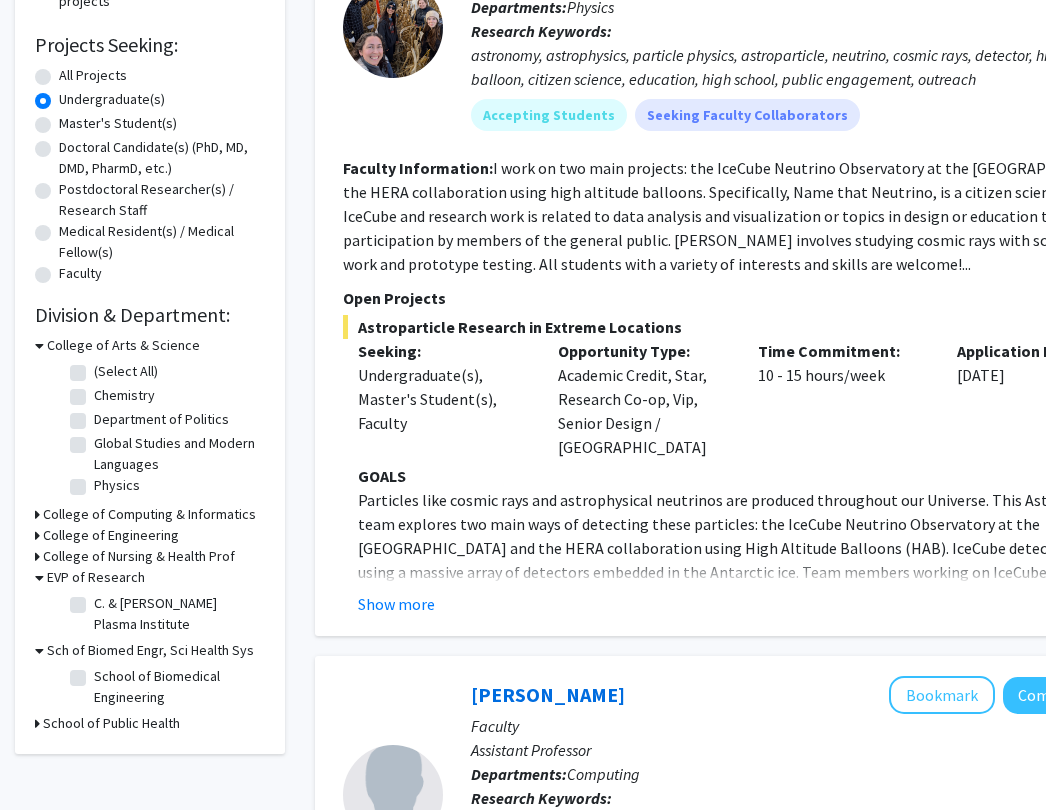 click on "College of Nursing & Health Prof" at bounding box center (139, 556) 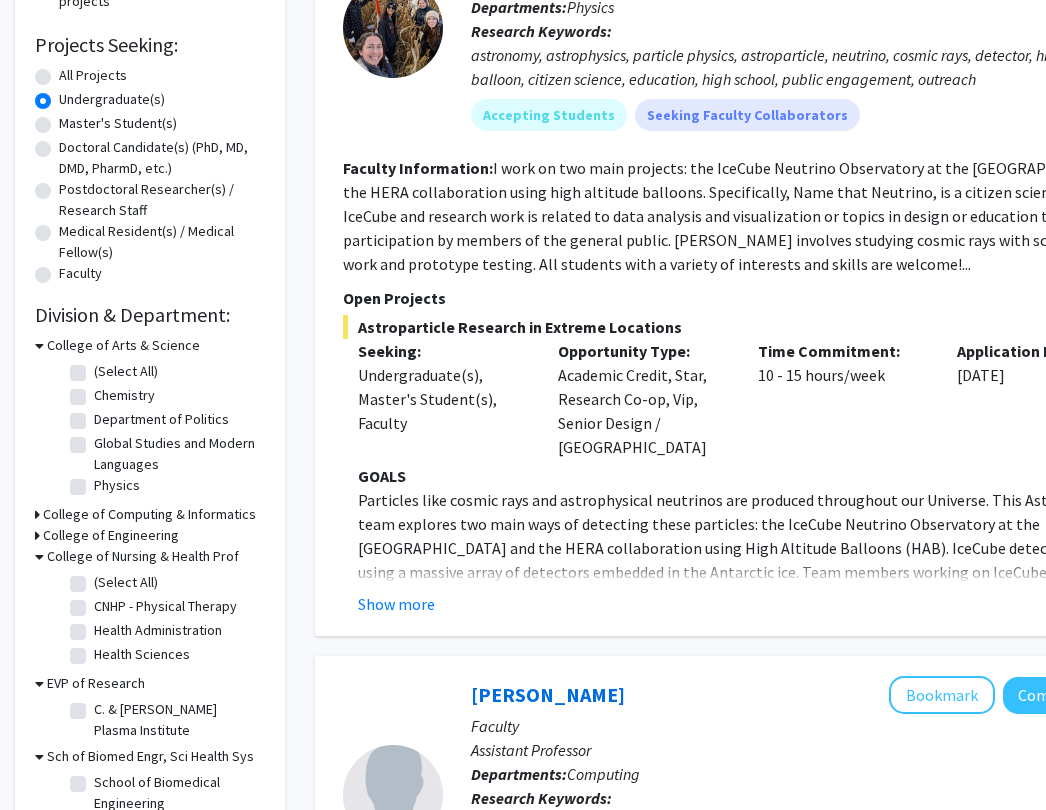 click on "College of Engineering" at bounding box center [111, 535] 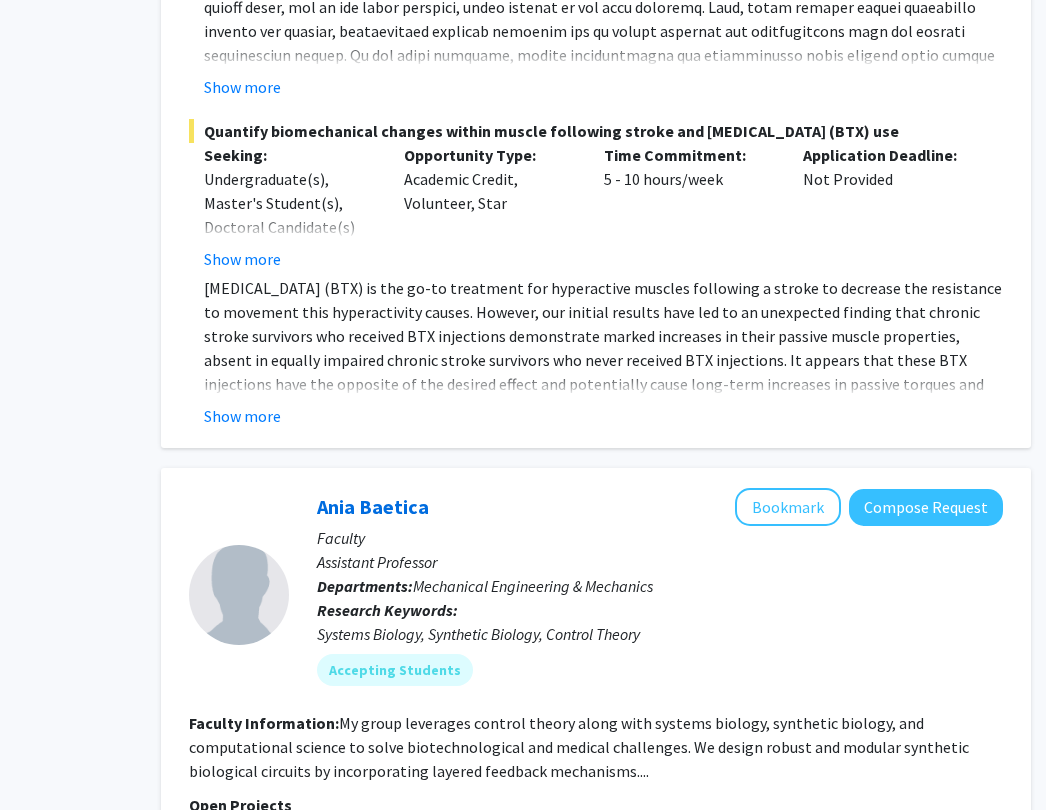 scroll, scrollTop: 8181, scrollLeft: 154, axis: both 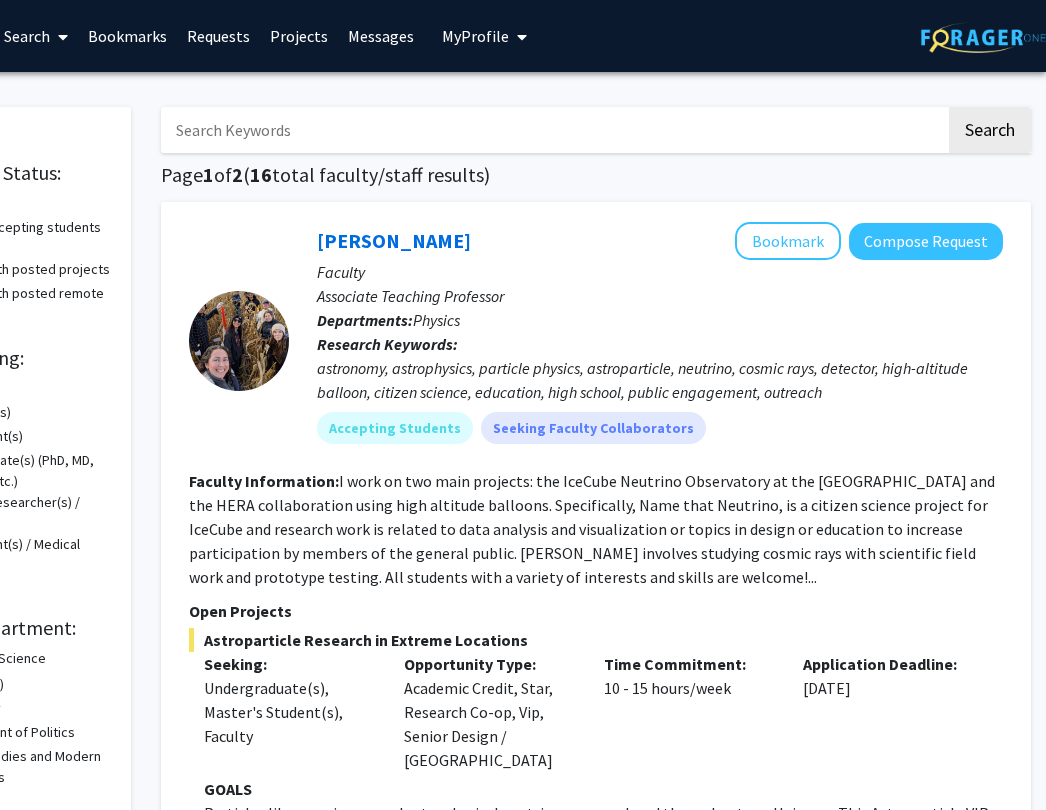 click on "Projects" at bounding box center (299, 36) 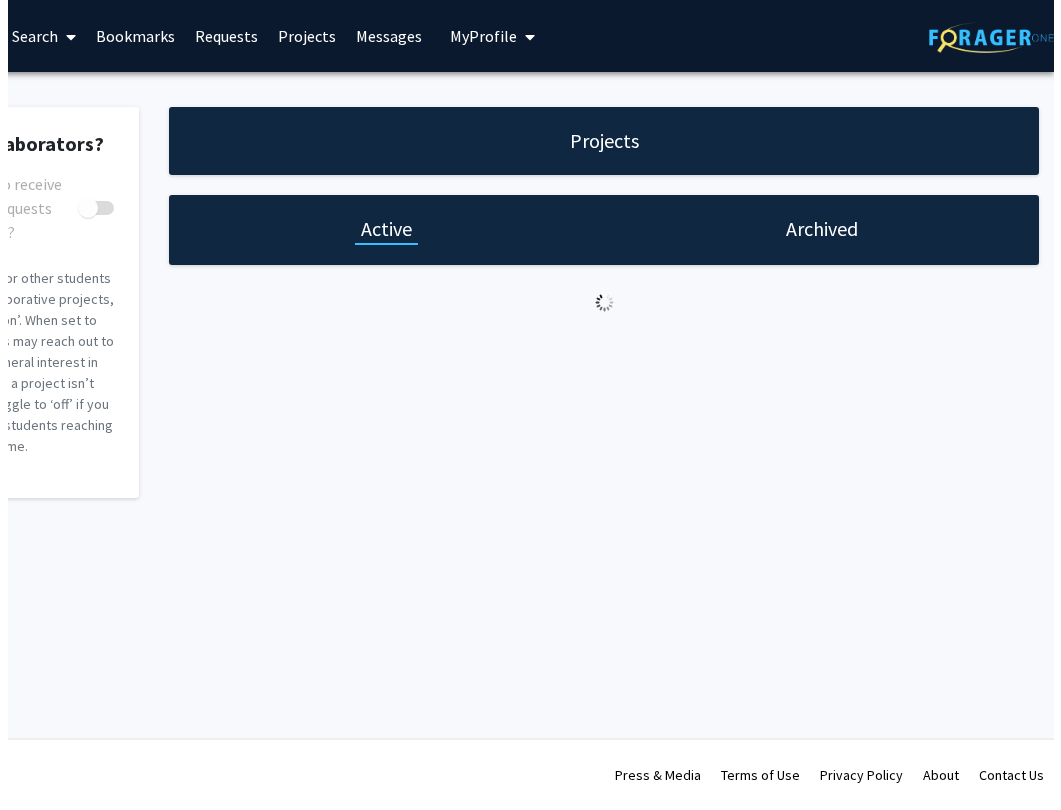 scroll, scrollTop: 0, scrollLeft: 0, axis: both 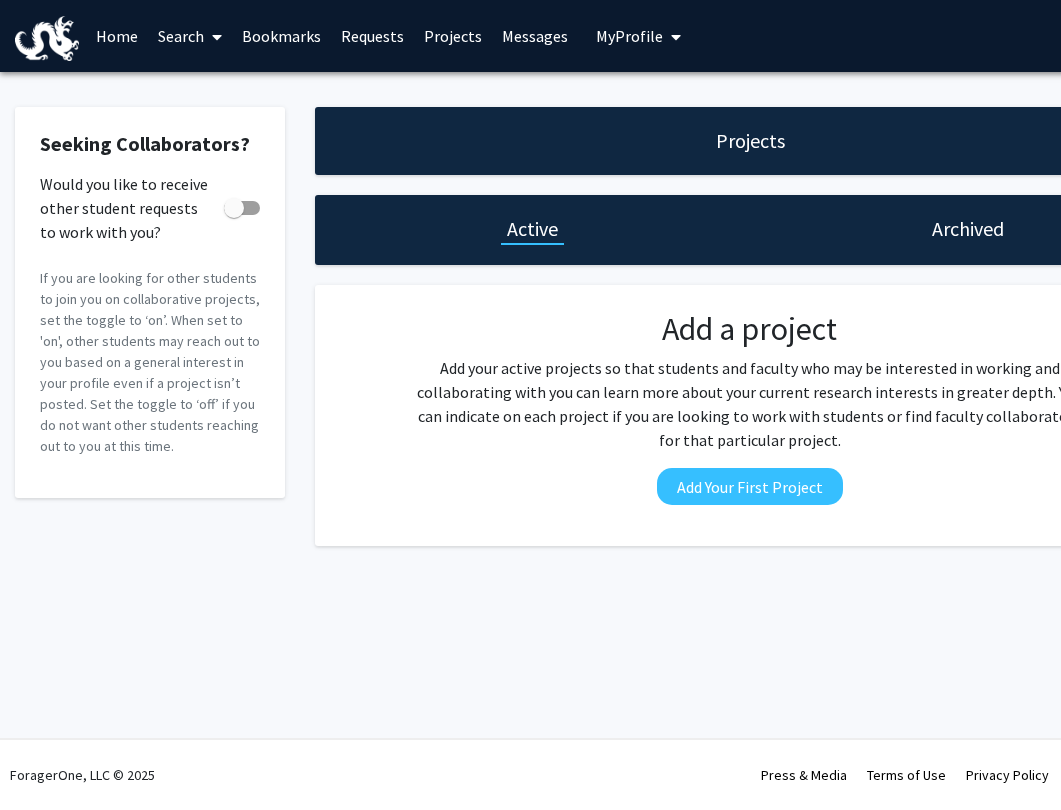 click on "Requests" at bounding box center (372, 36) 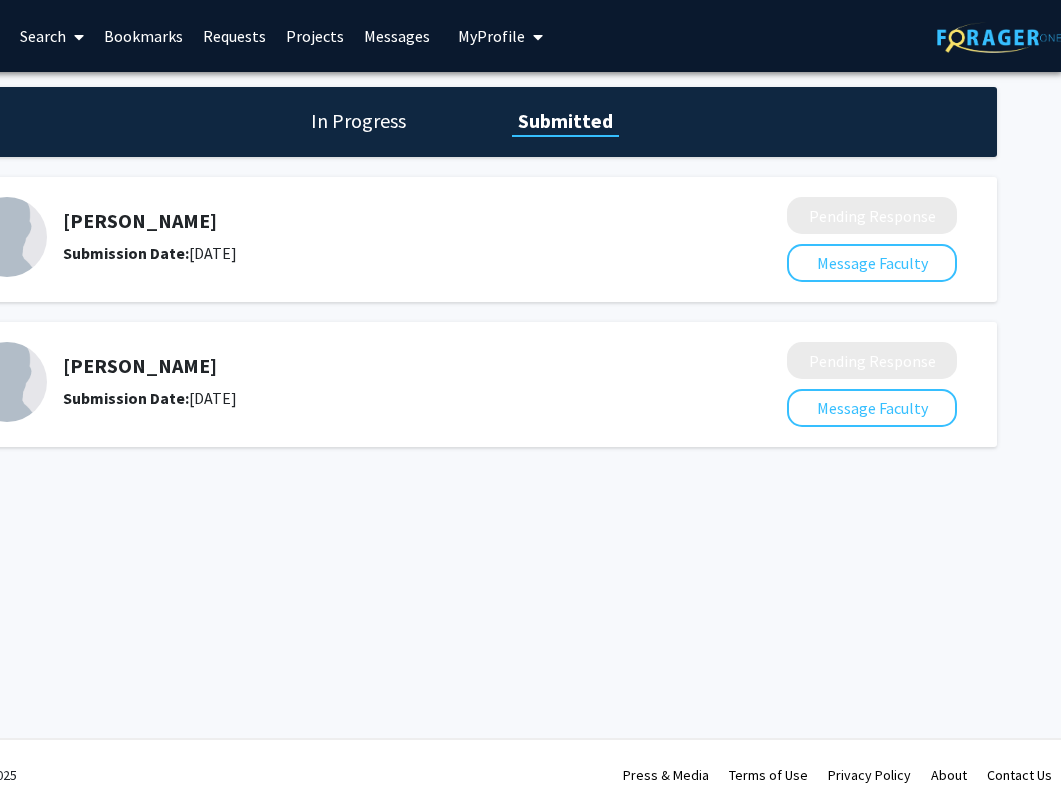 scroll, scrollTop: 0, scrollLeft: 139, axis: horizontal 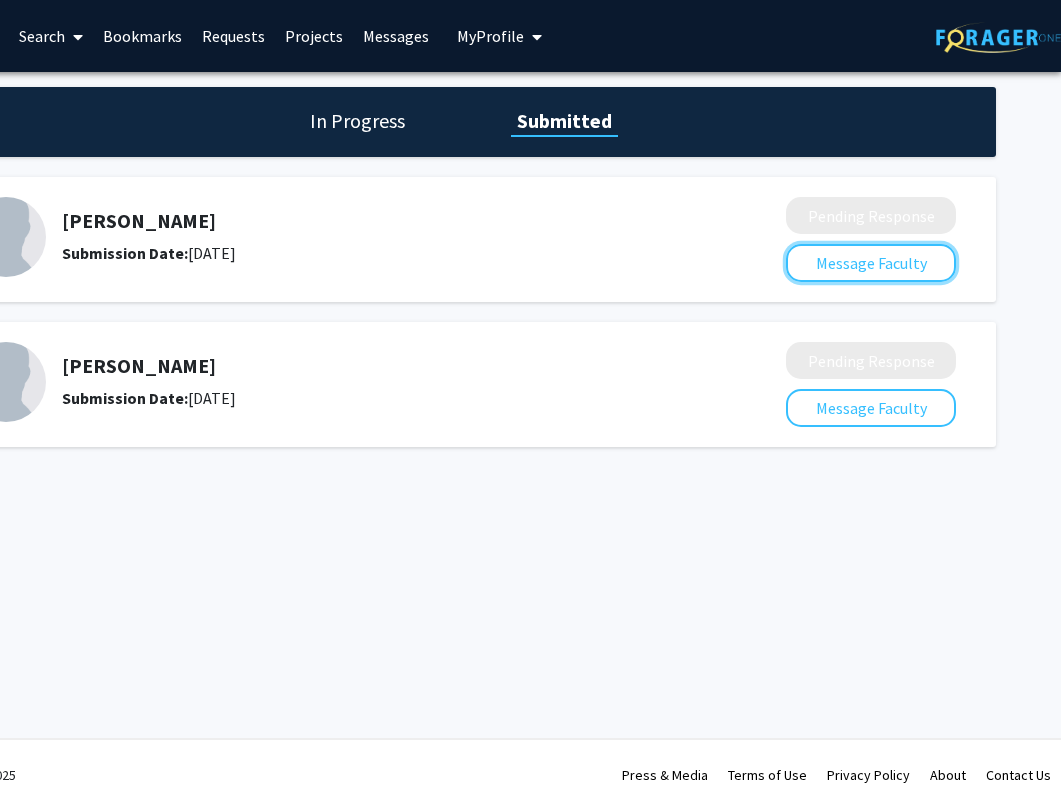 click on "Message Faculty" 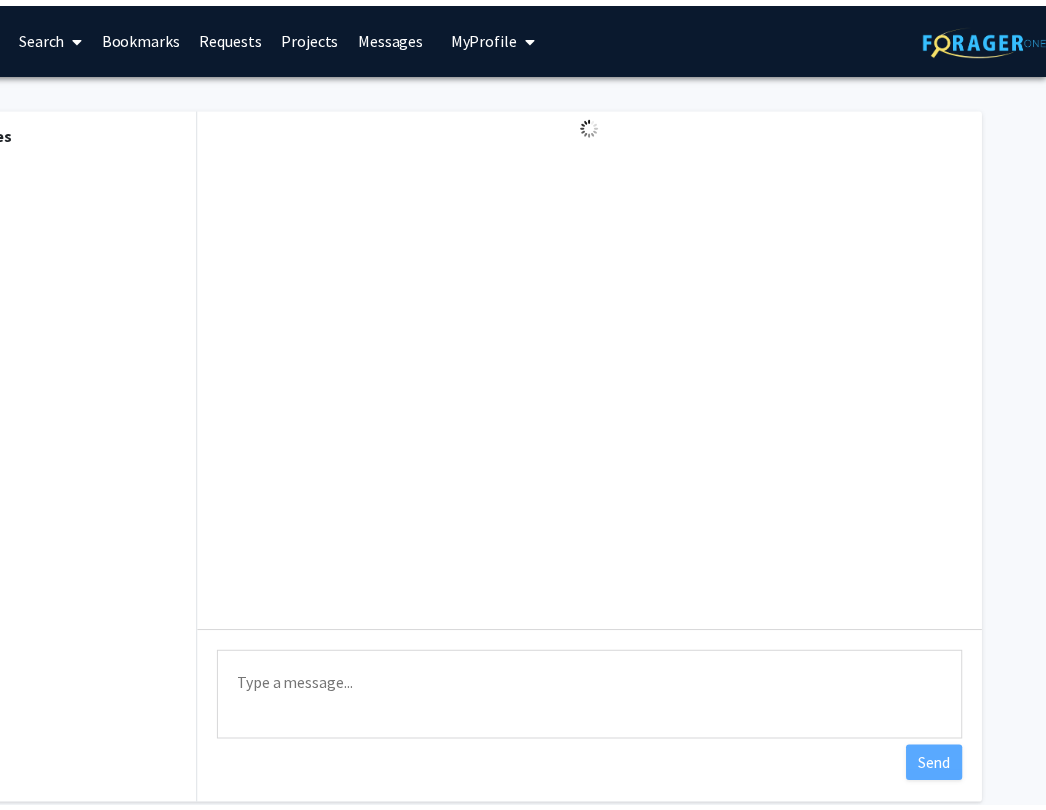 scroll, scrollTop: 0, scrollLeft: 0, axis: both 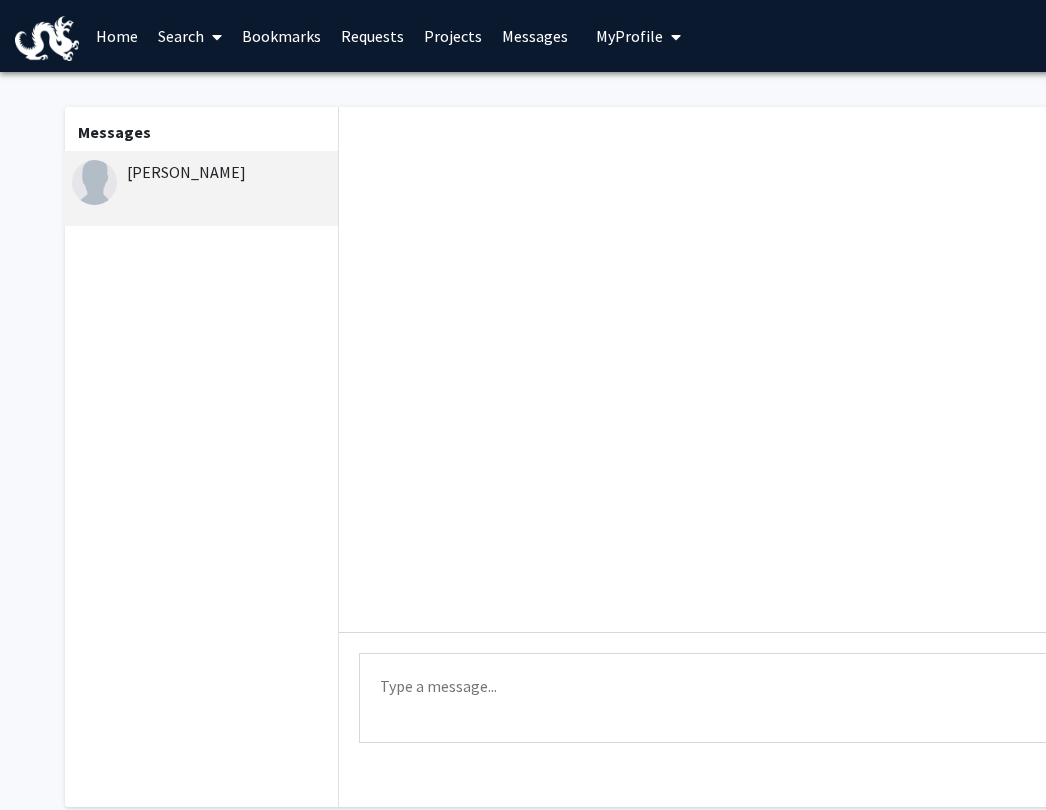 click 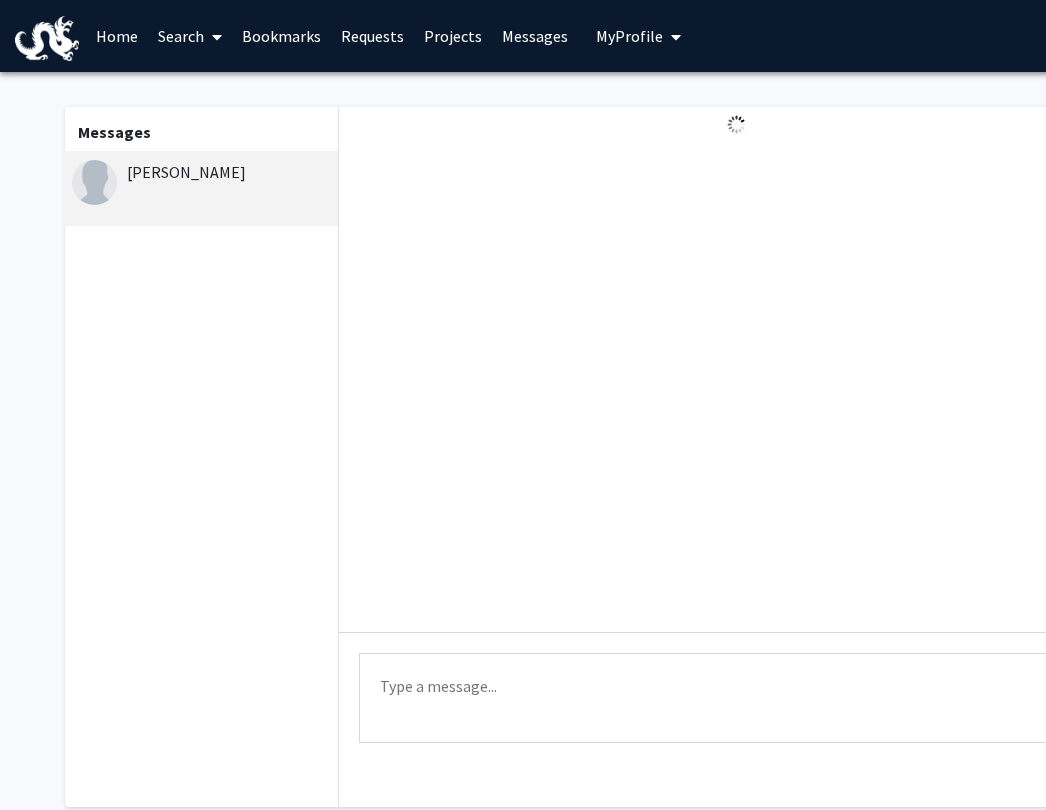 click on "Requests" at bounding box center [372, 36] 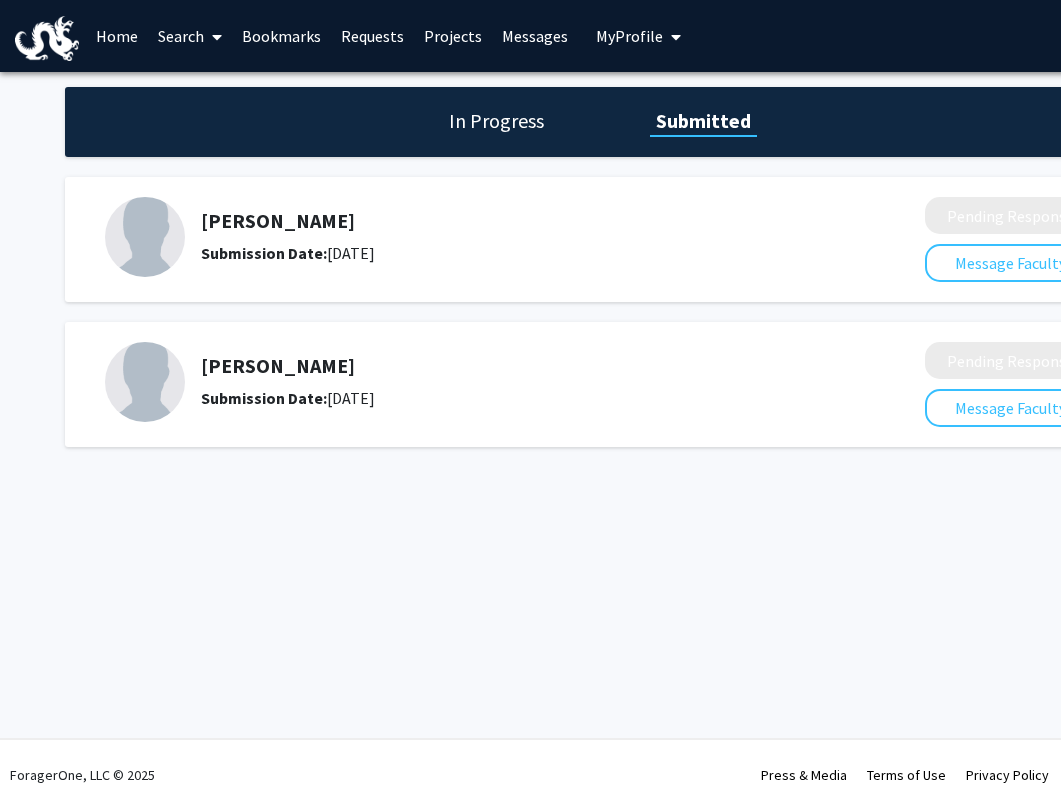 click 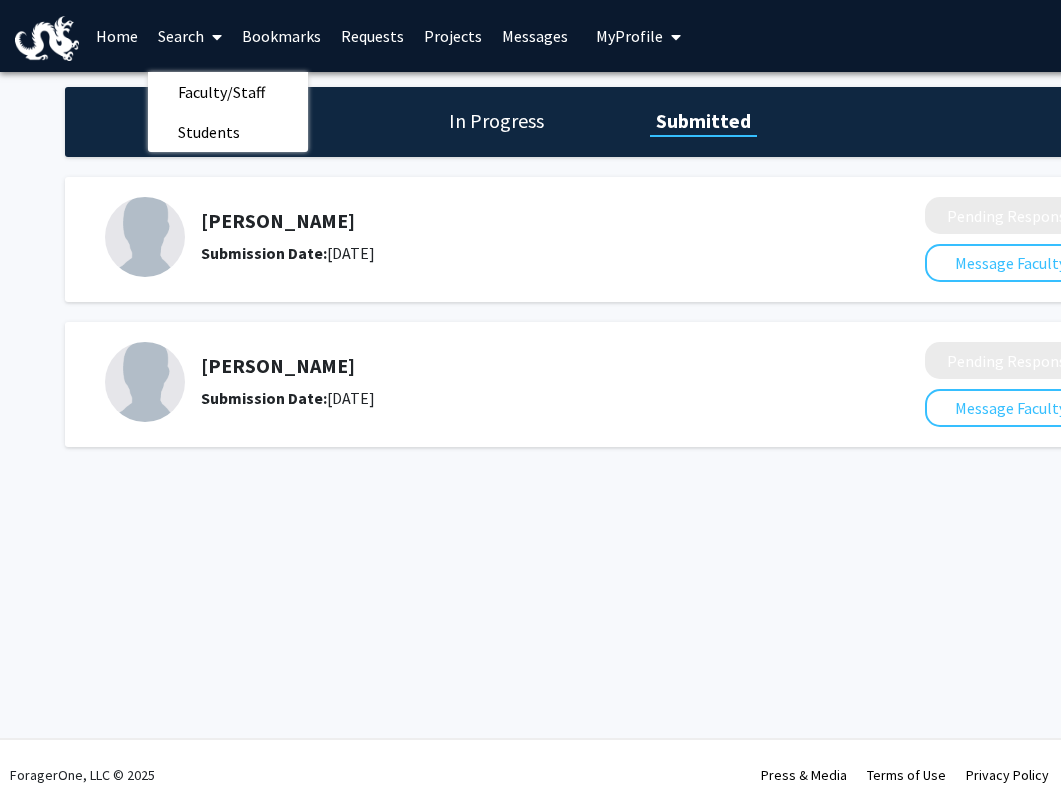 click on "Faculty/Staff" at bounding box center [221, 92] 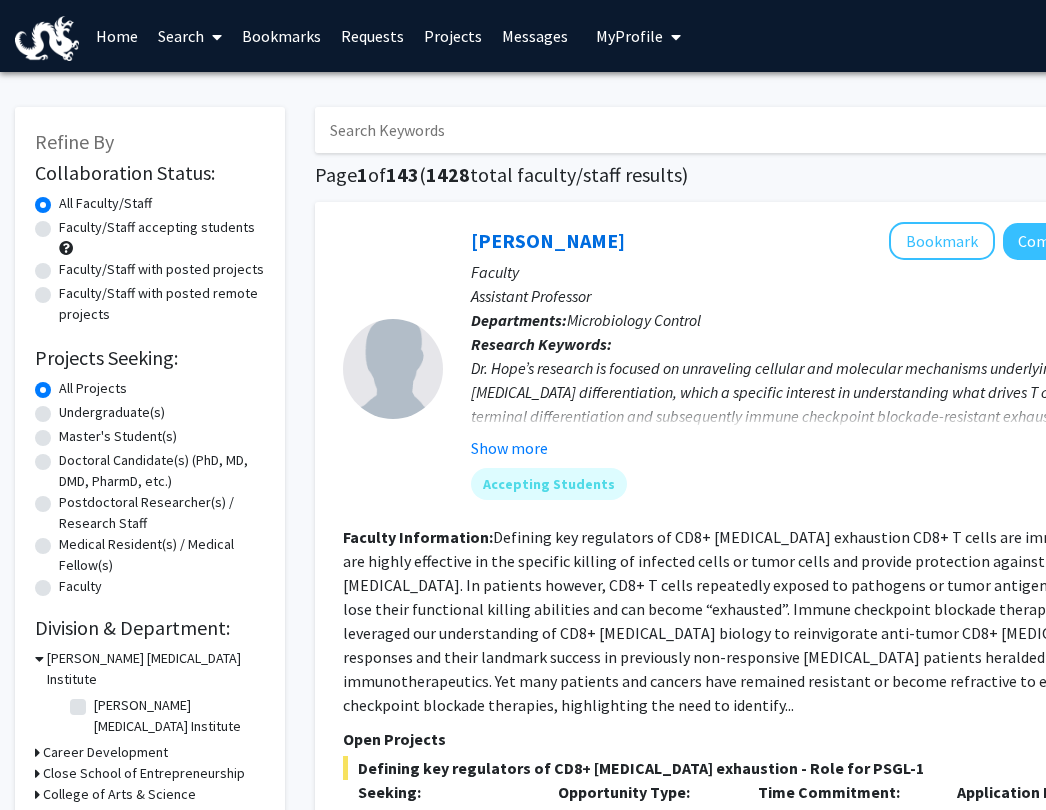 click at bounding box center [707, 130] 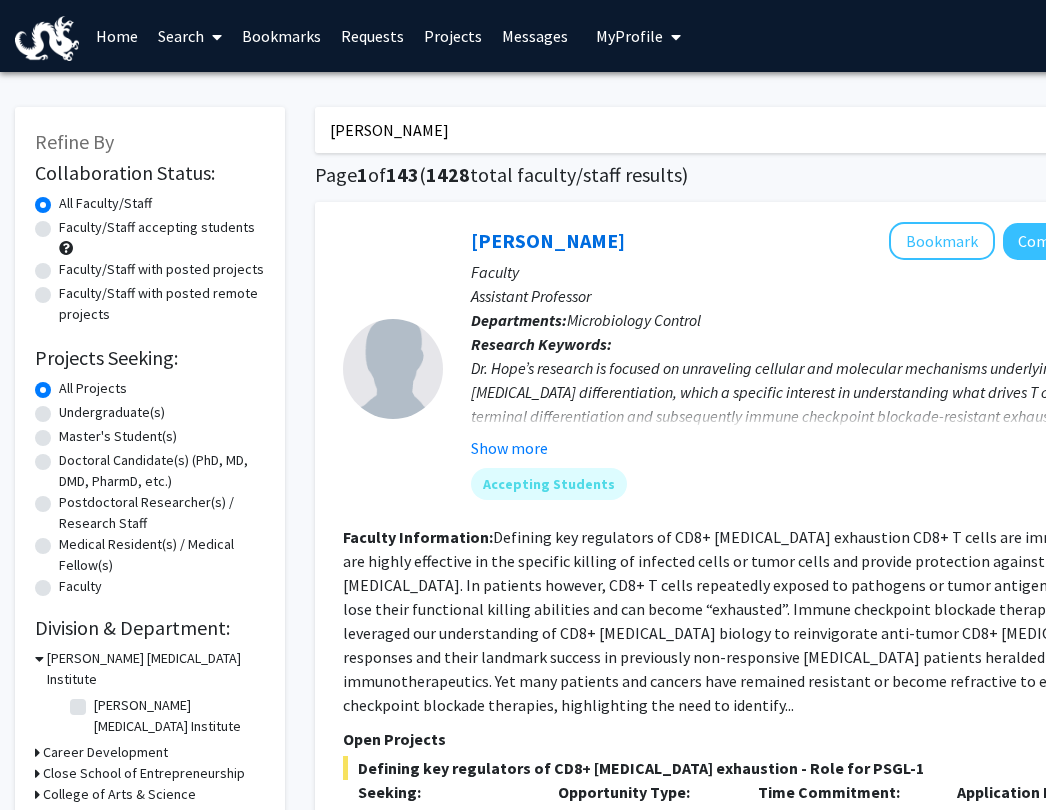 type on "[PERSON_NAME]" 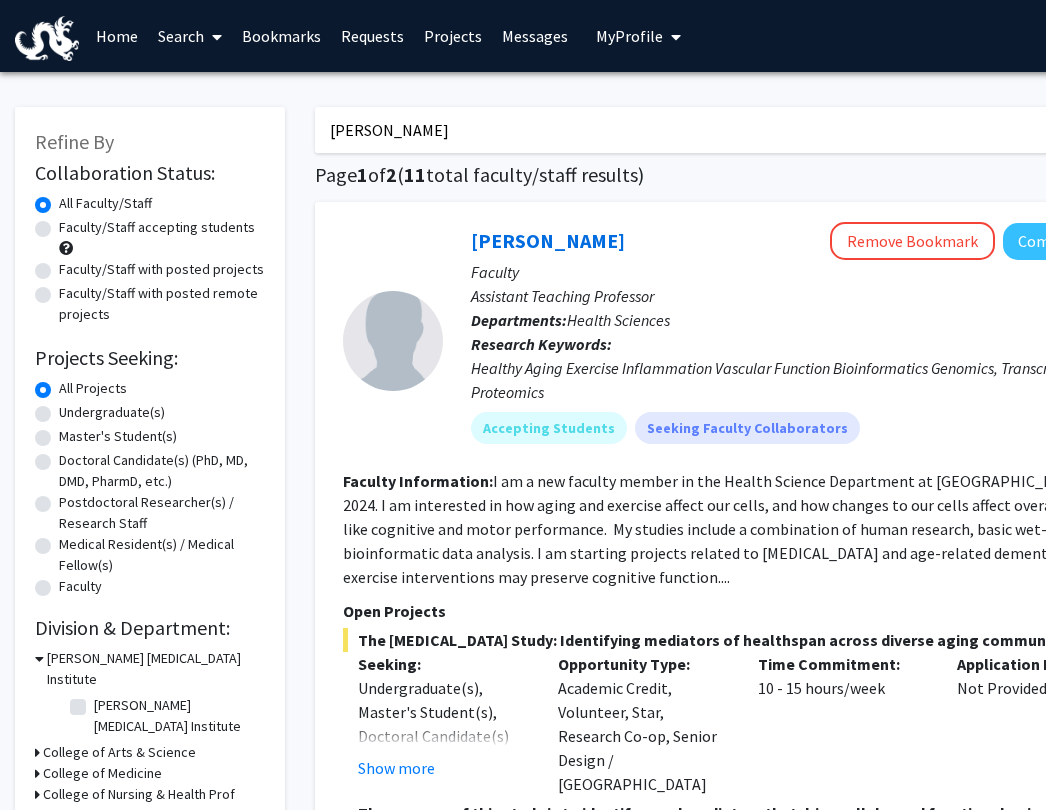 click on "[PERSON_NAME]" 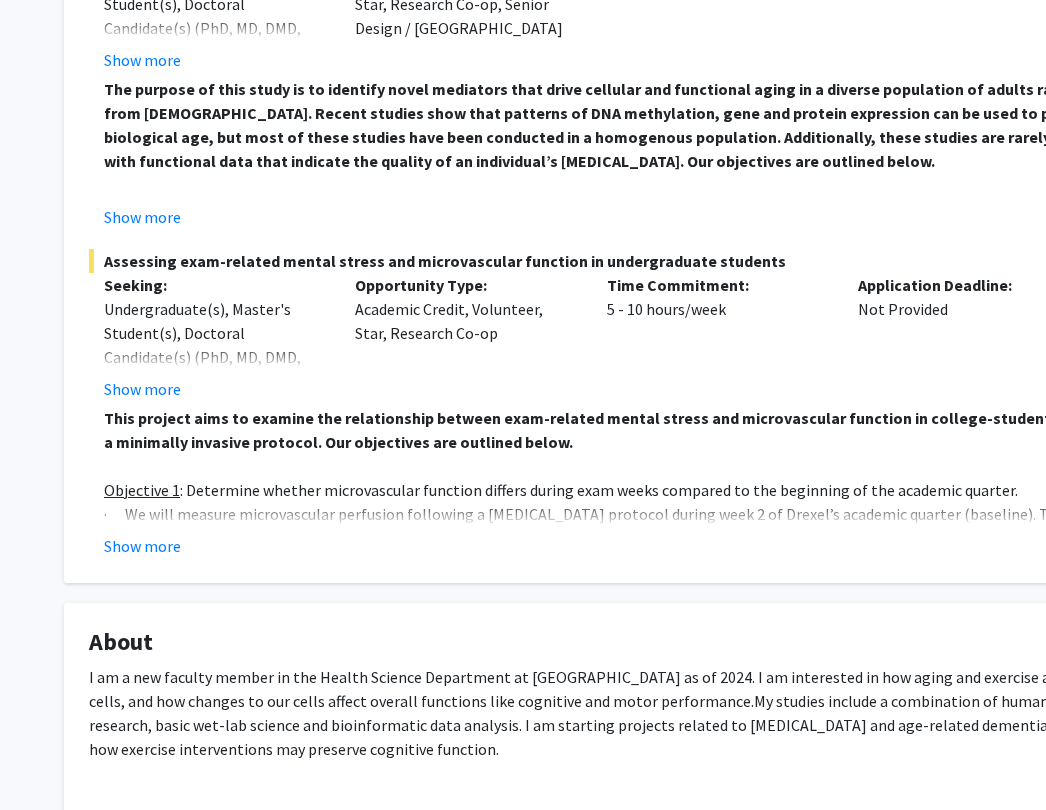 scroll, scrollTop: 524, scrollLeft: 2, axis: both 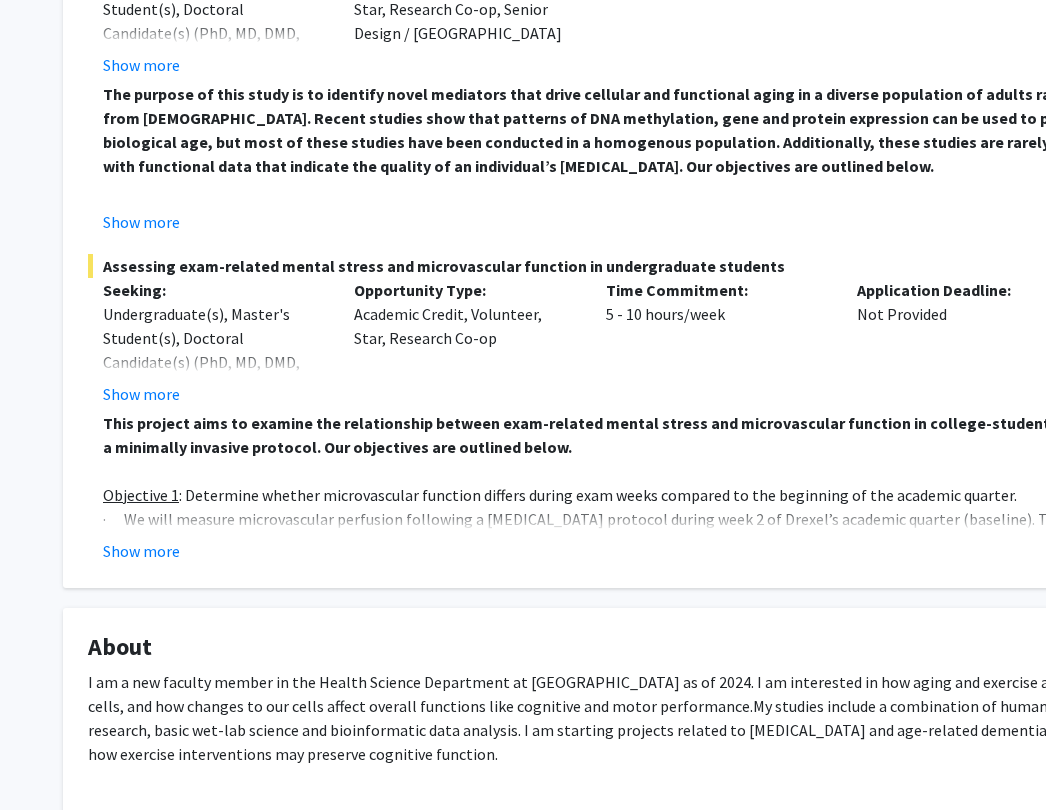 click on "Show more" 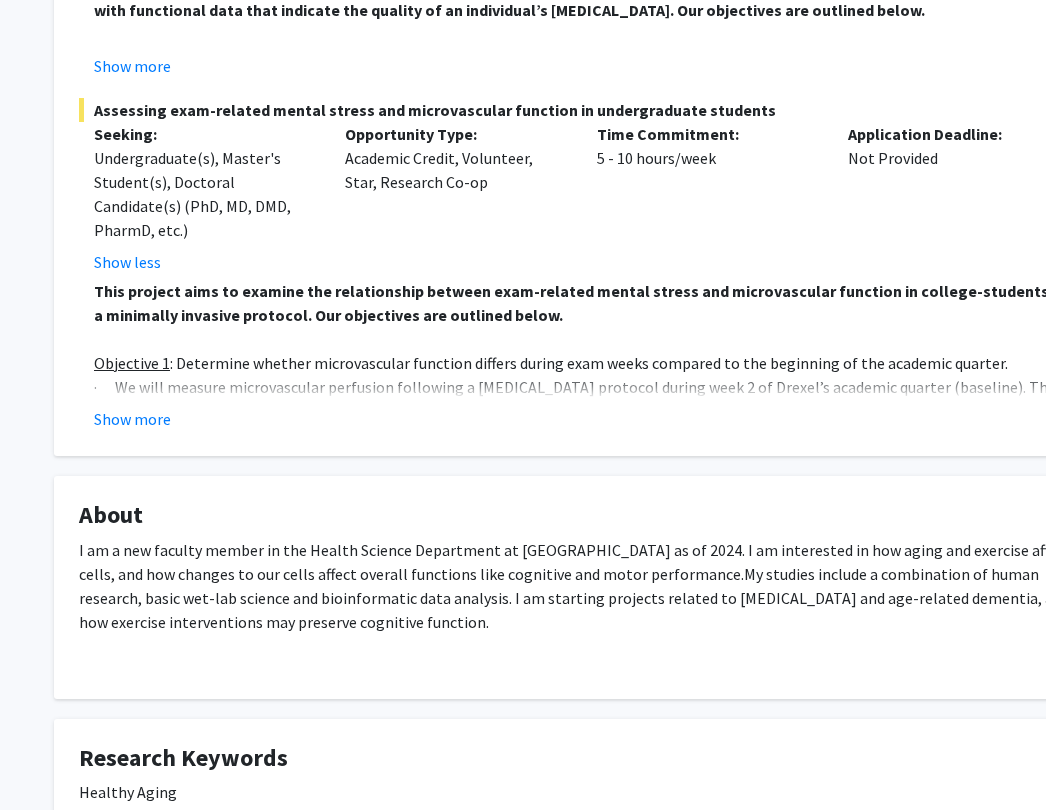 scroll, scrollTop: 461, scrollLeft: 11, axis: both 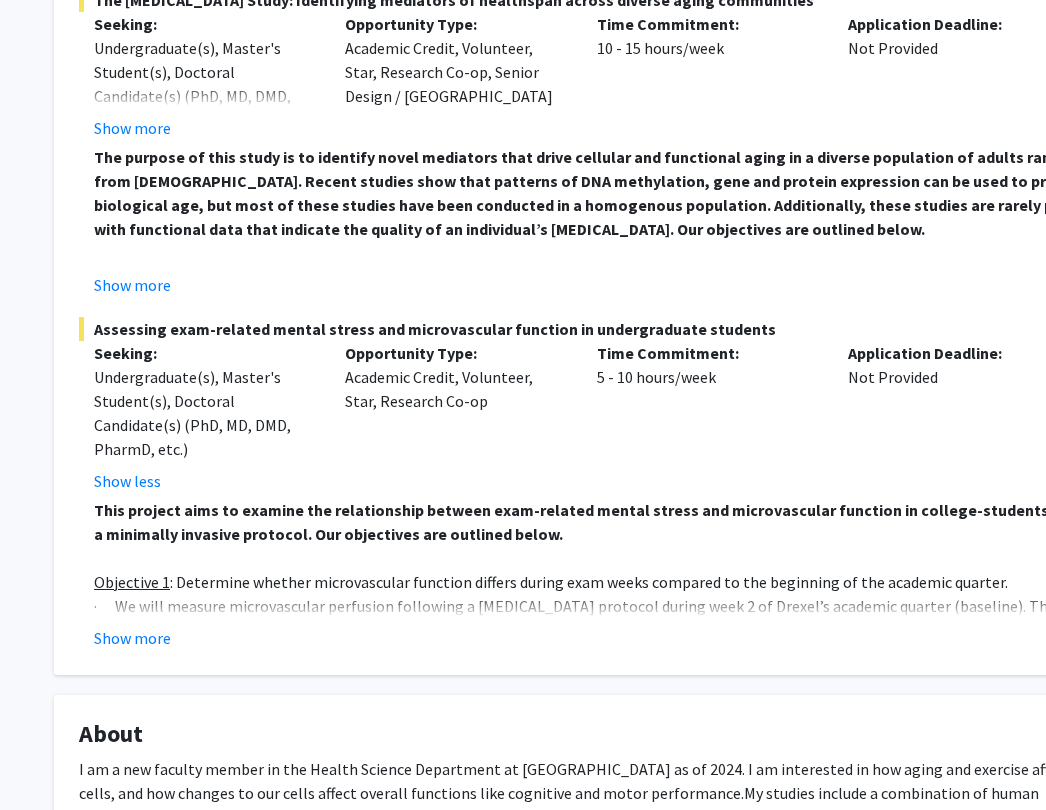 click on "Show more" 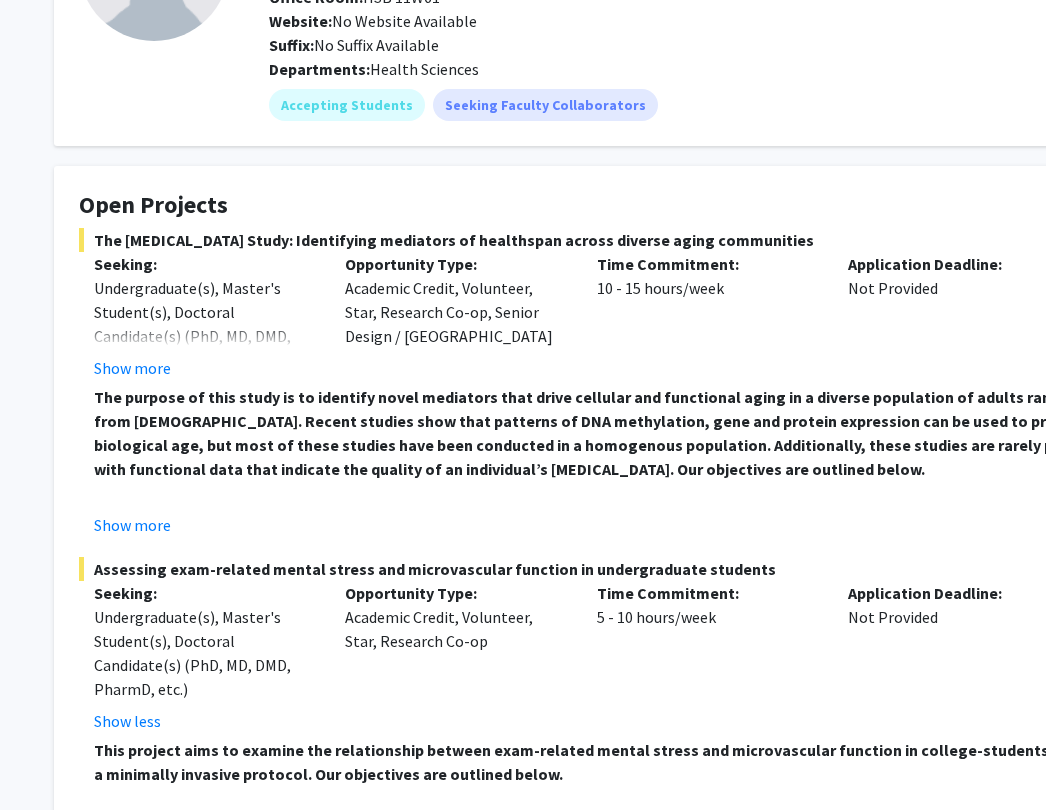 scroll, scrollTop: 0, scrollLeft: 11, axis: horizontal 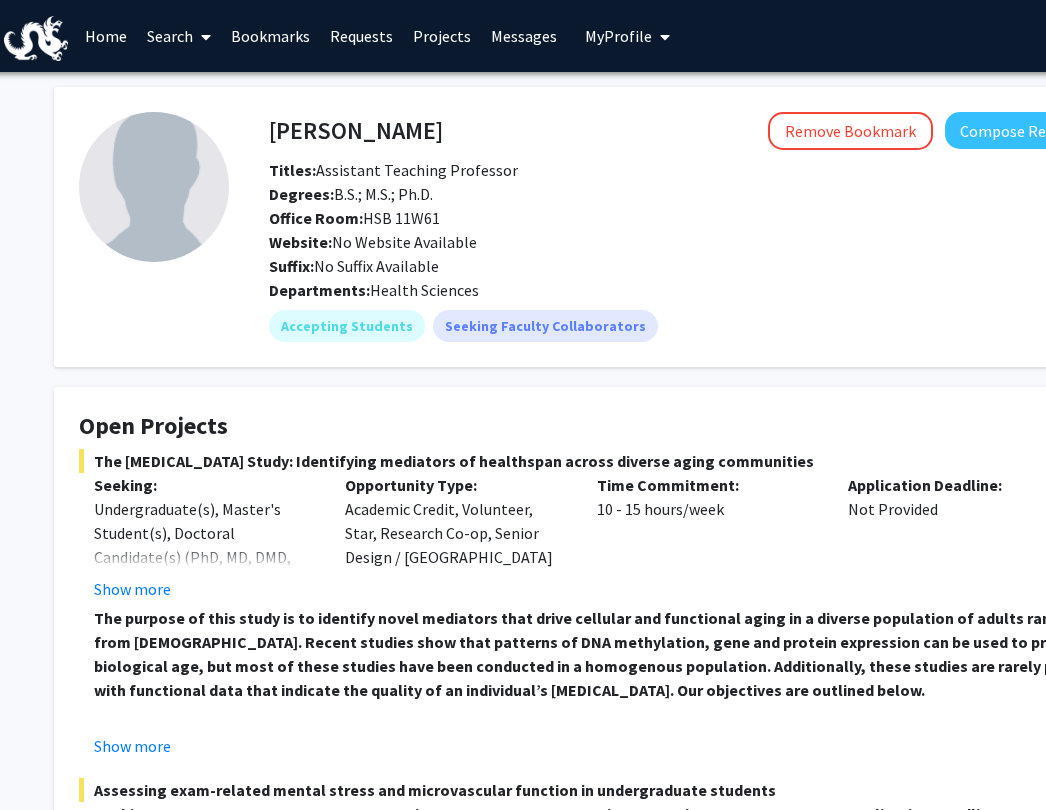 click on "Requests" at bounding box center [361, 36] 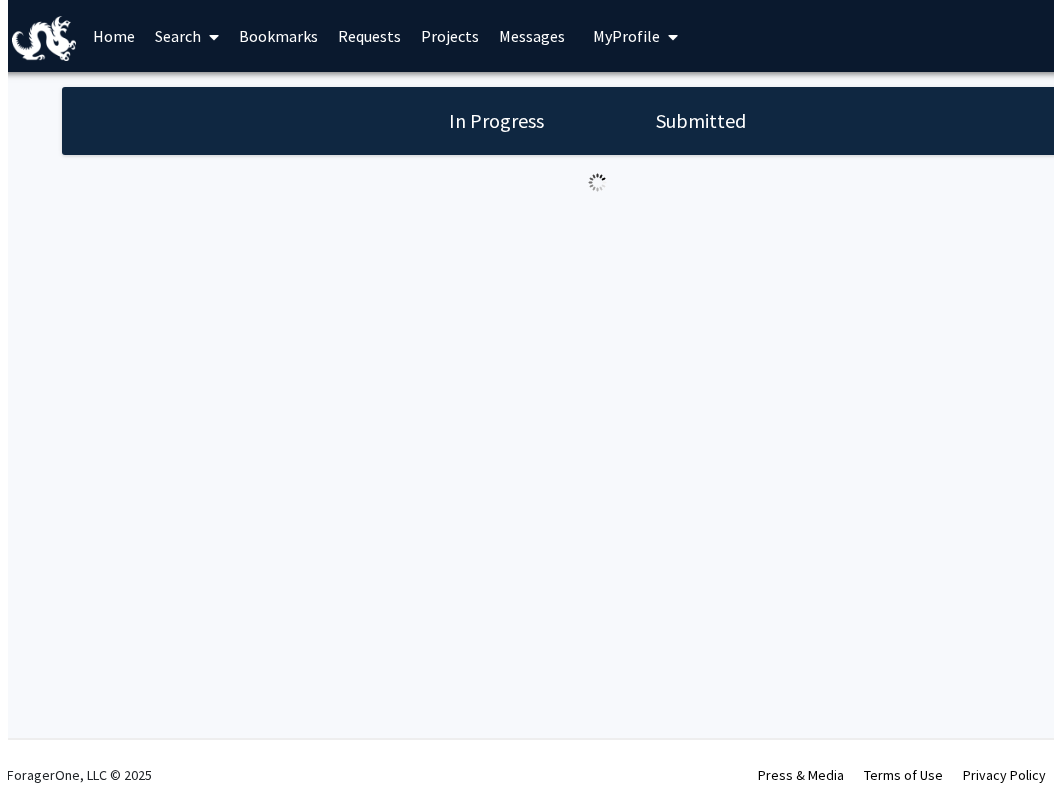 scroll, scrollTop: 0, scrollLeft: 0, axis: both 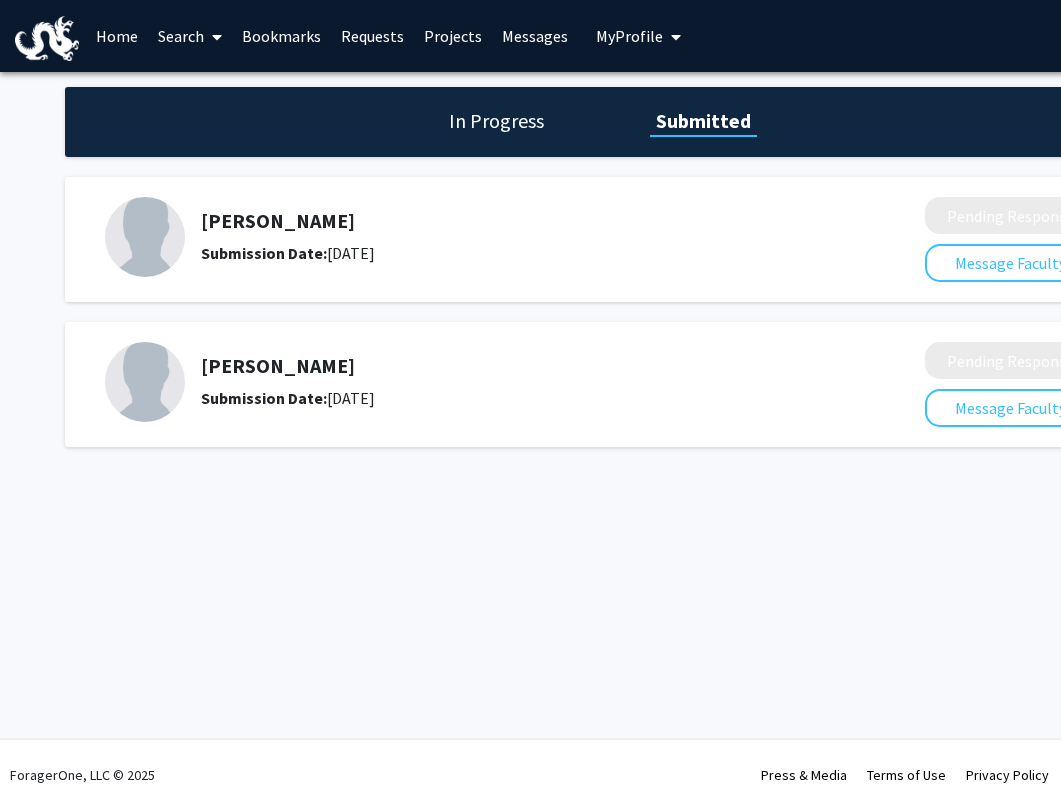 click on "[PERSON_NAME]  Submission Date:  [DATE]" 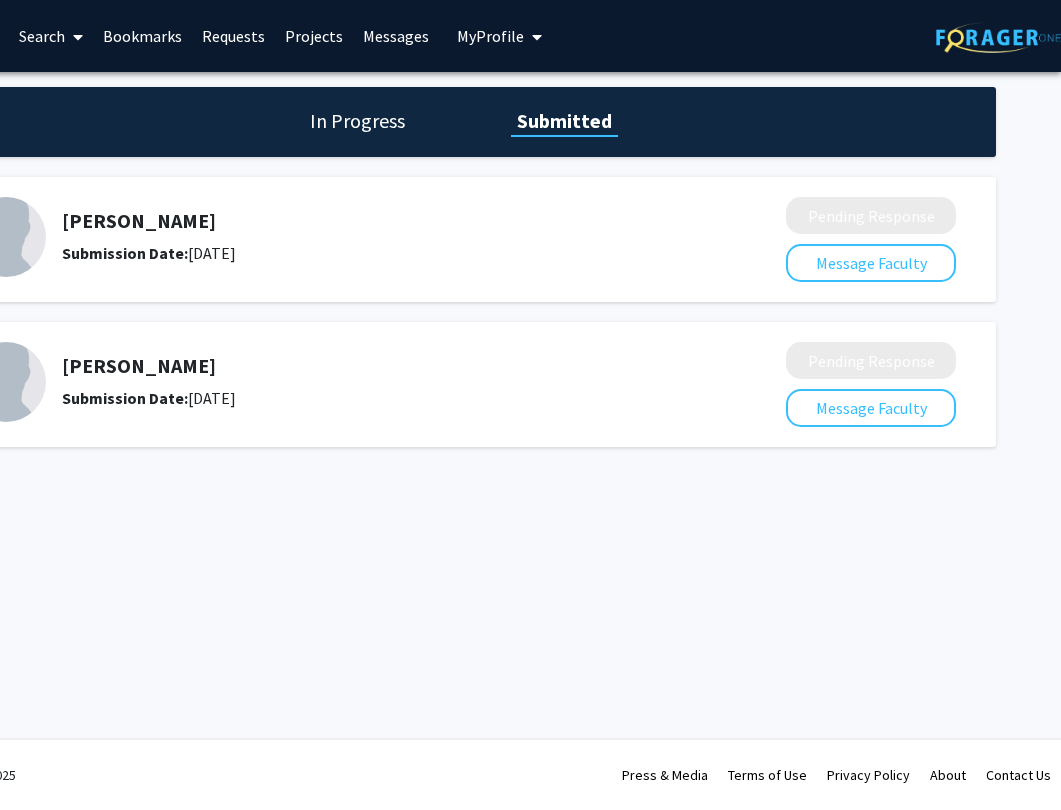 click on "Submitted" 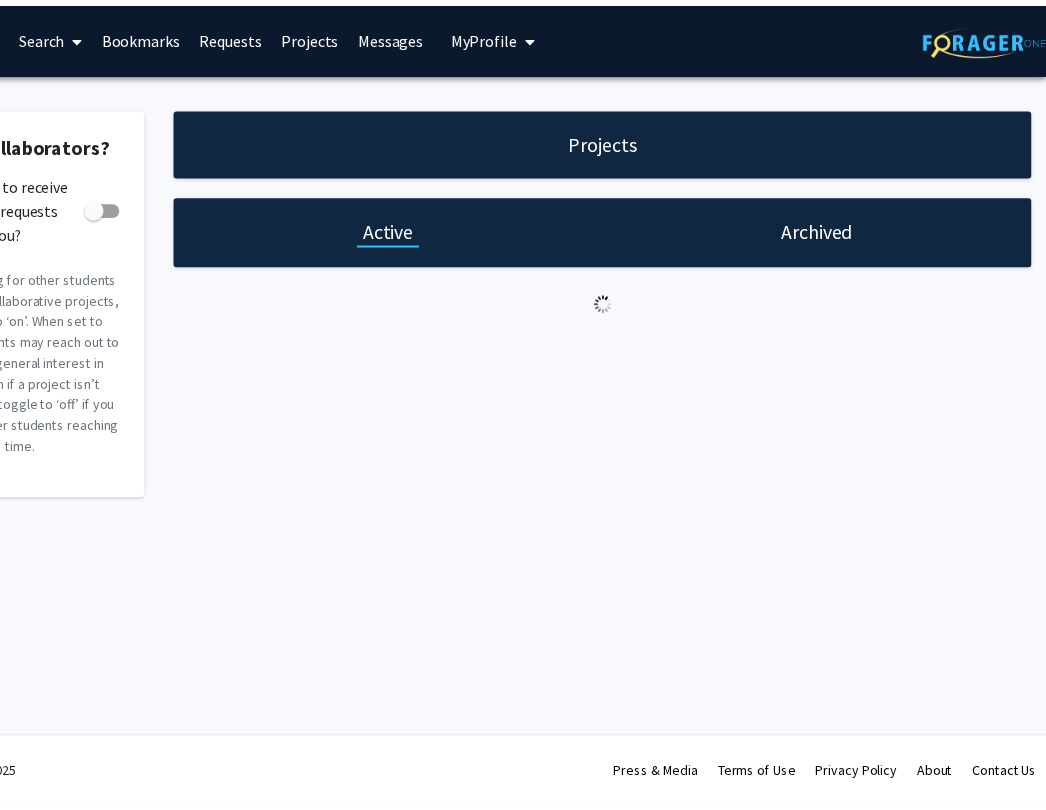 scroll, scrollTop: 0, scrollLeft: 0, axis: both 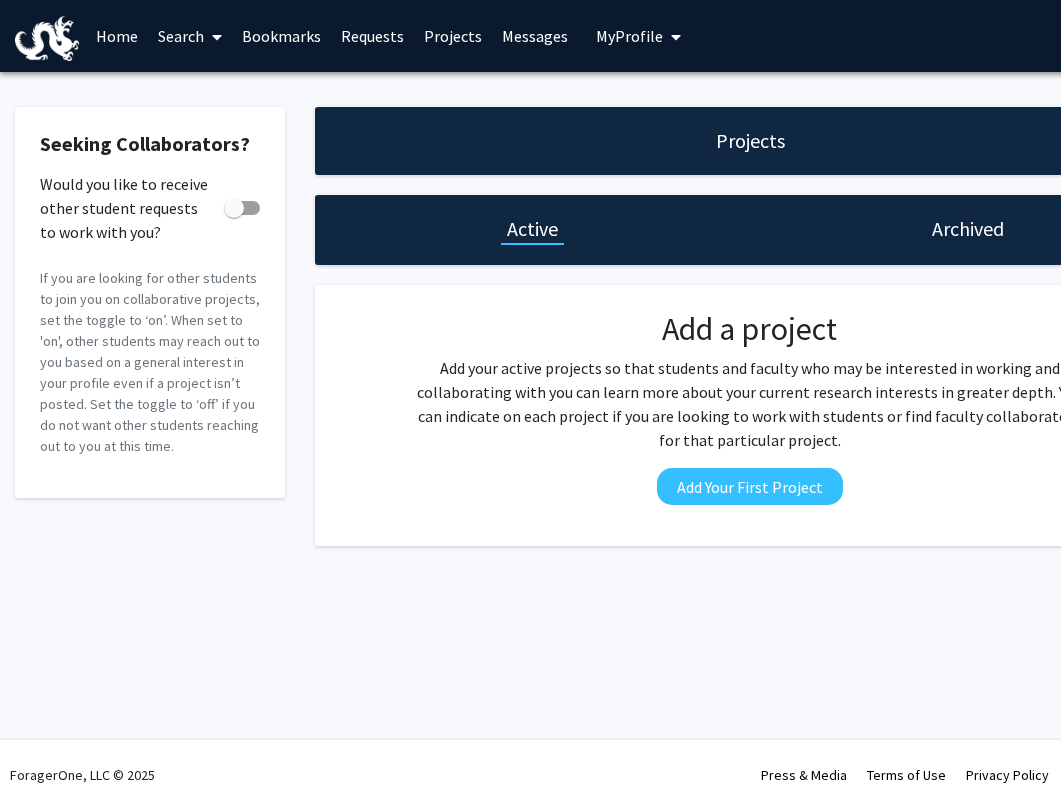 click on "Projects" at bounding box center (453, 36) 